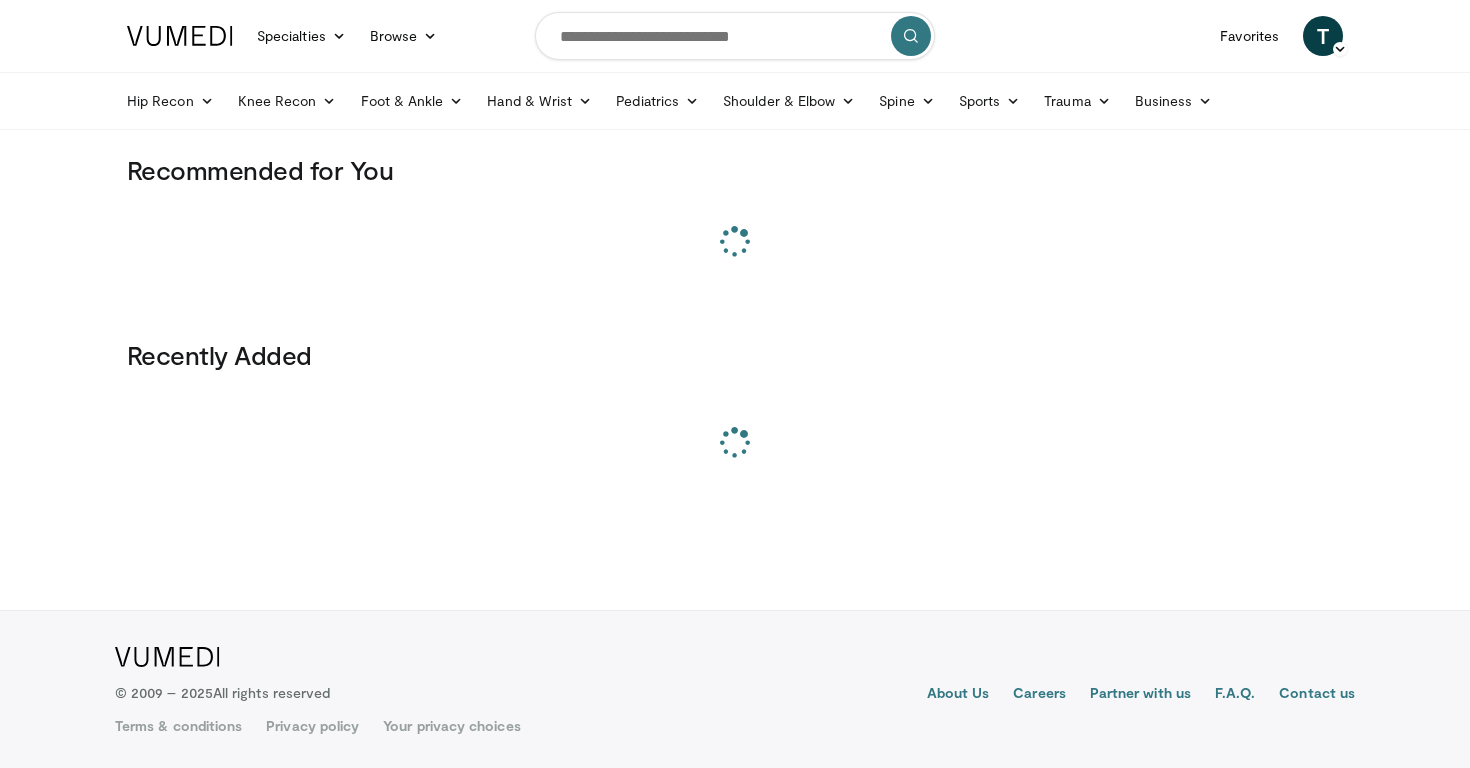 scroll, scrollTop: 0, scrollLeft: 0, axis: both 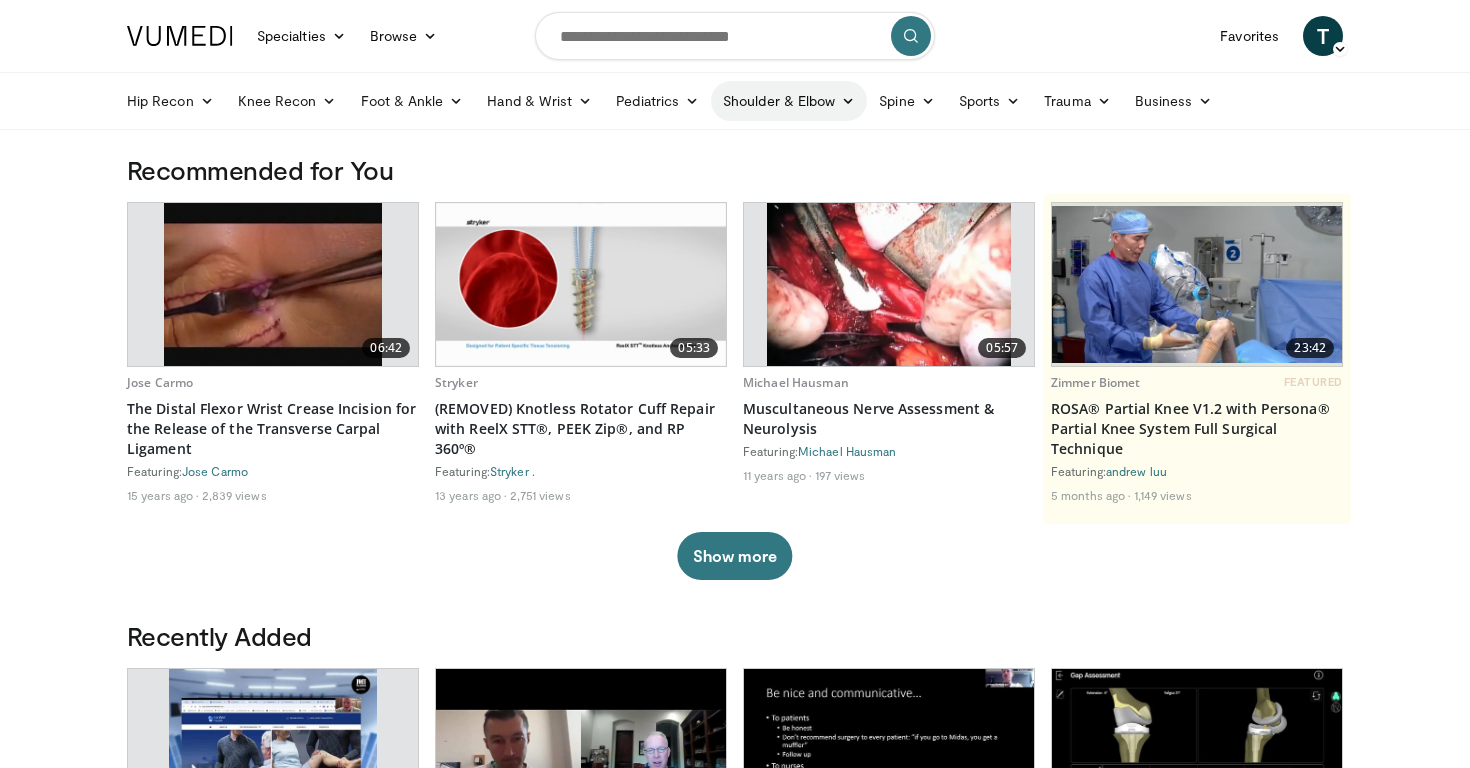 click at bounding box center (848, 101) 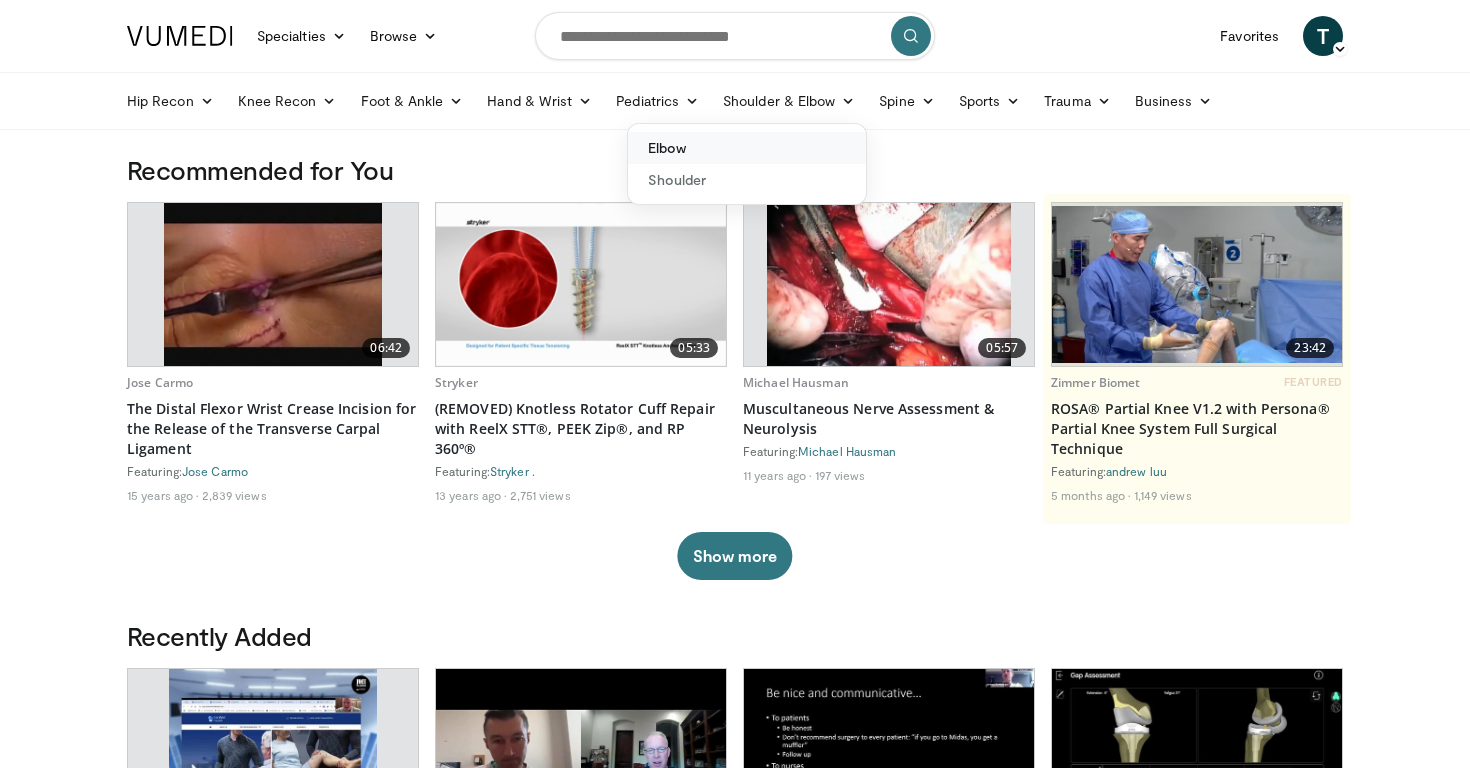 click on "Elbow" at bounding box center [747, 148] 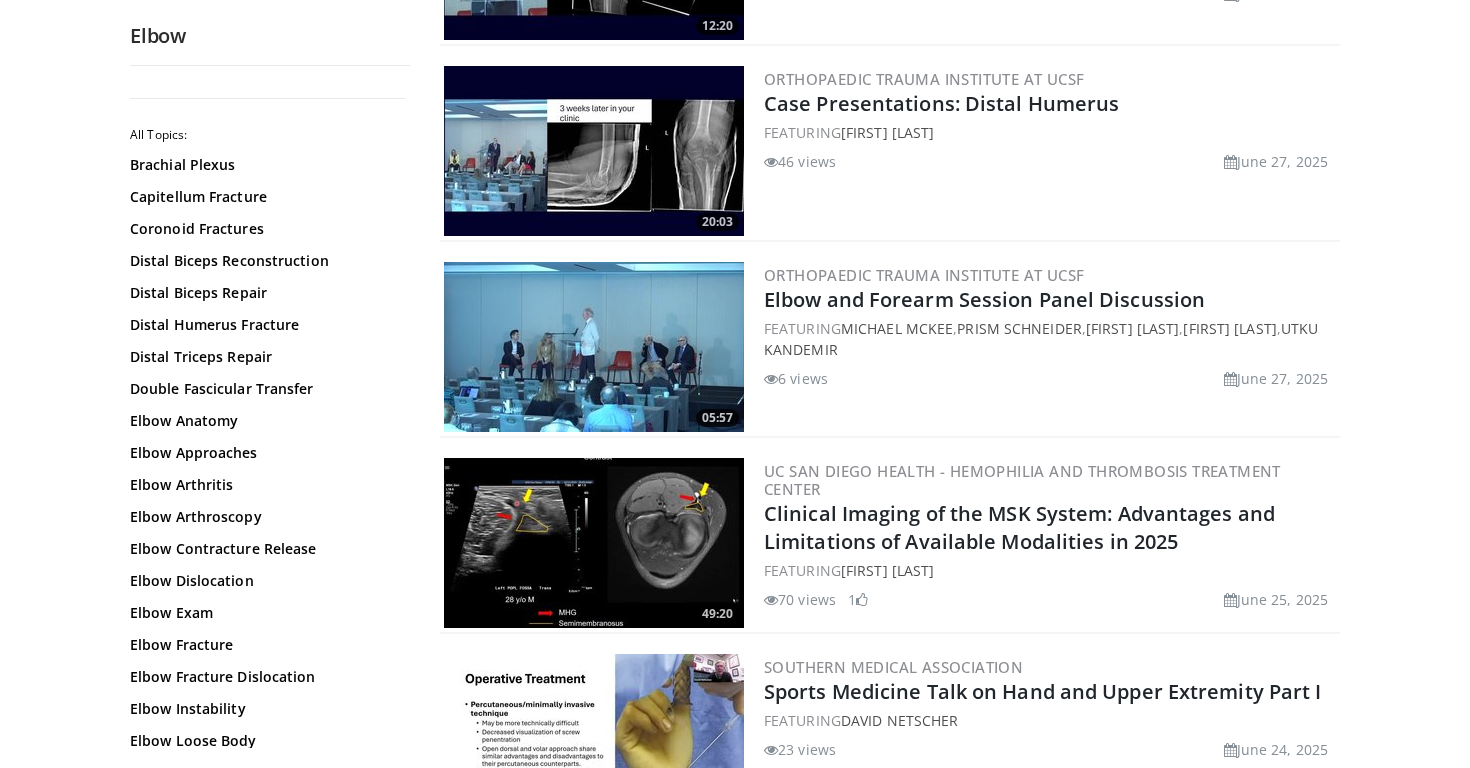 scroll, scrollTop: 3705, scrollLeft: 0, axis: vertical 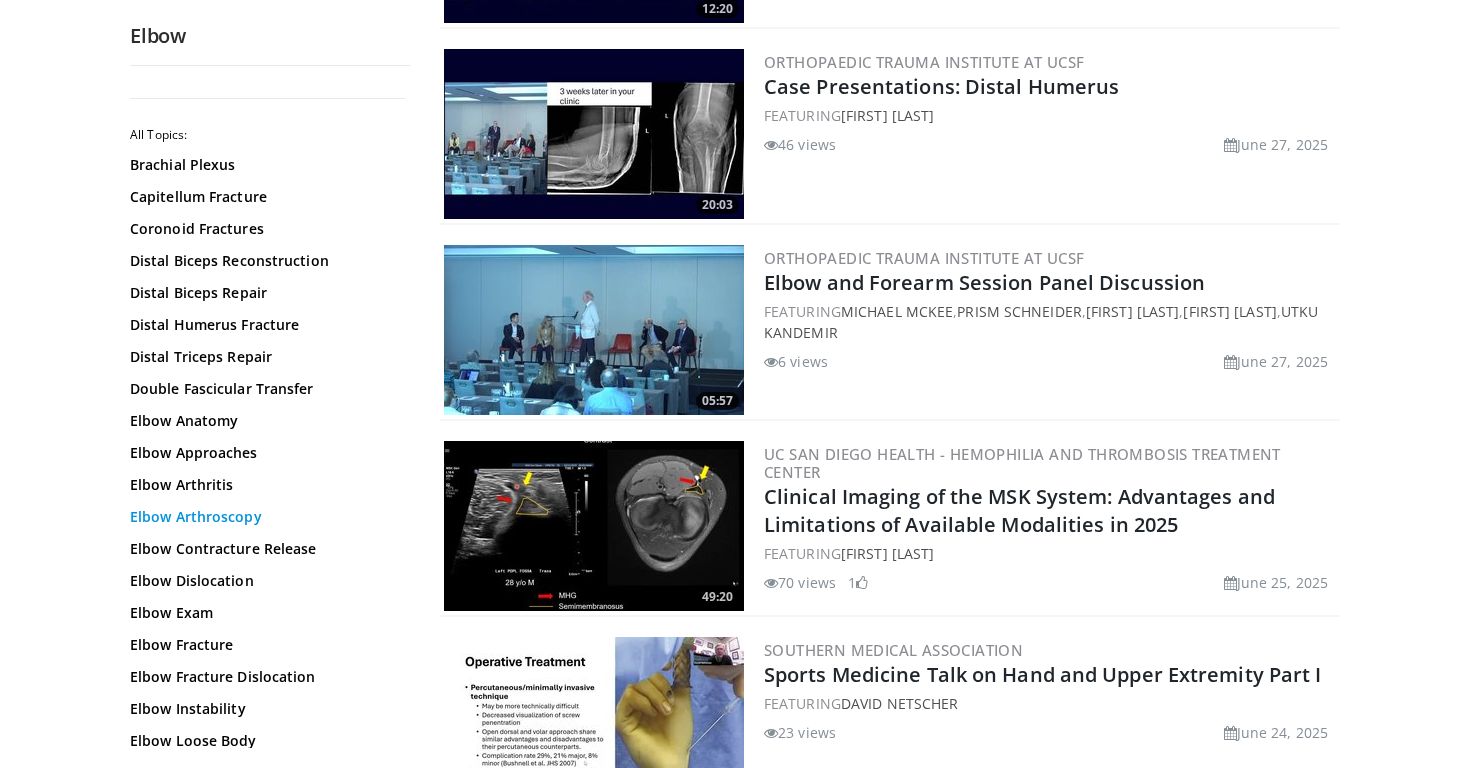 click on "Elbow Arthroscopy" at bounding box center [265, 517] 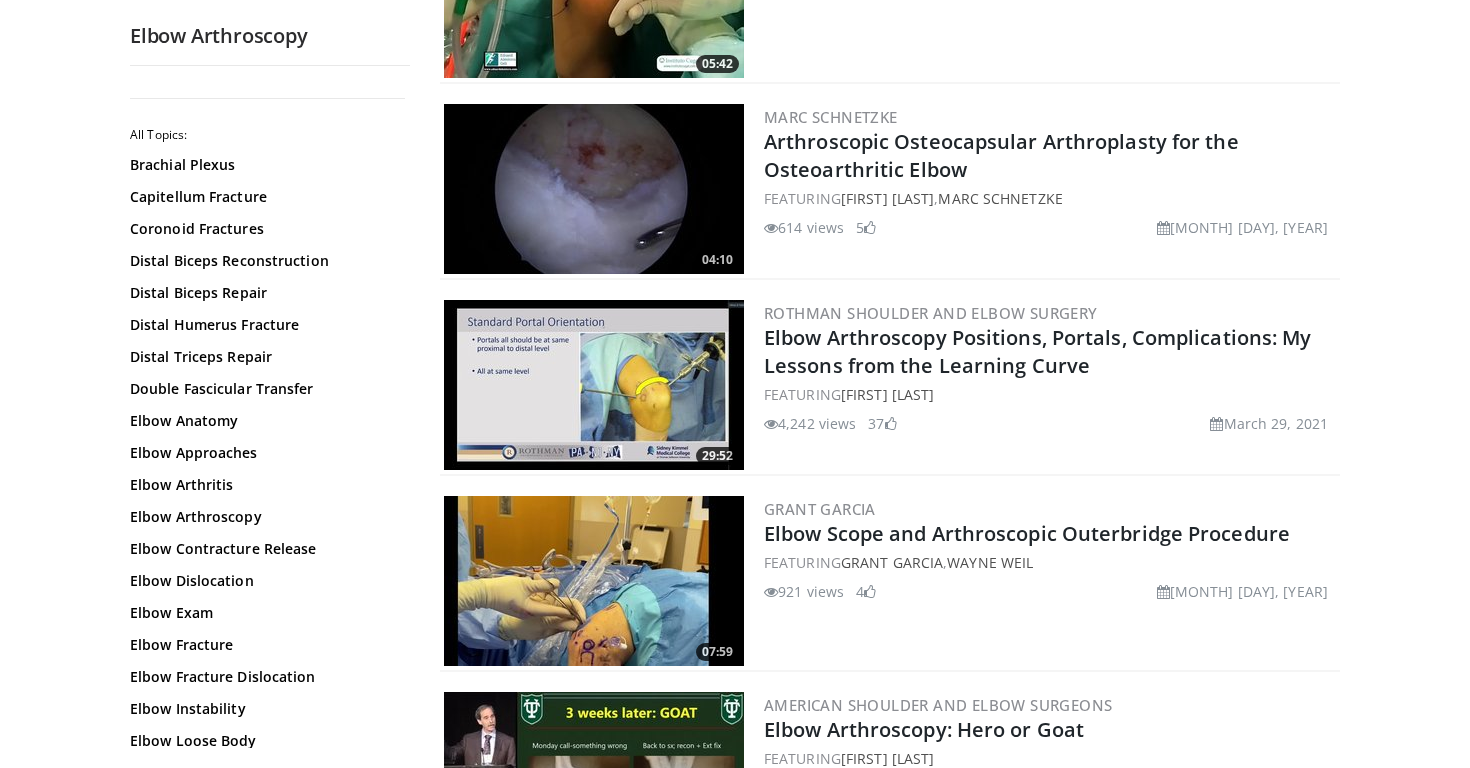 scroll, scrollTop: 1884, scrollLeft: 0, axis: vertical 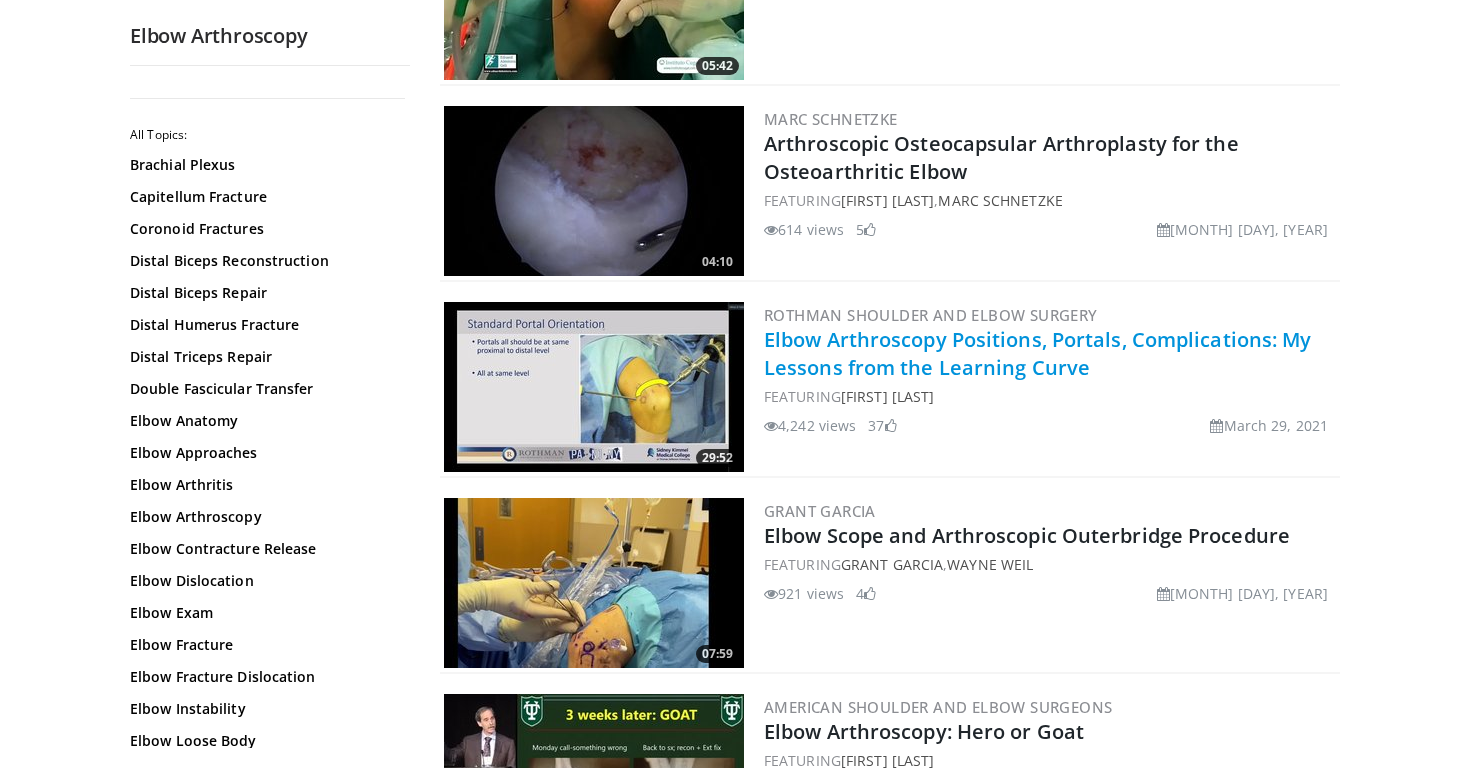 click on "Elbow Arthroscopy Positions, Portals, Complications: My Lessons from the Learning Curve" at bounding box center (1038, 353) 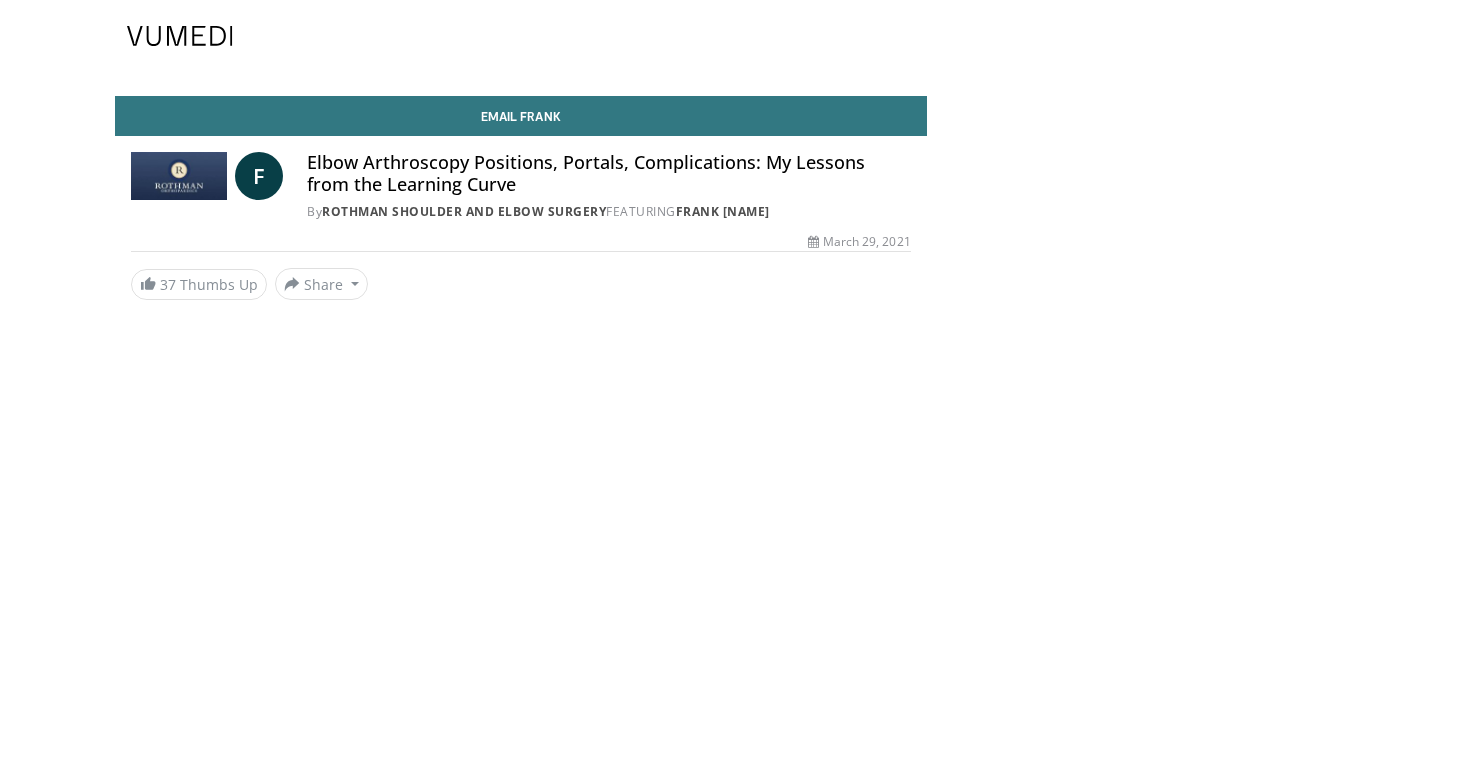 scroll, scrollTop: 0, scrollLeft: 0, axis: both 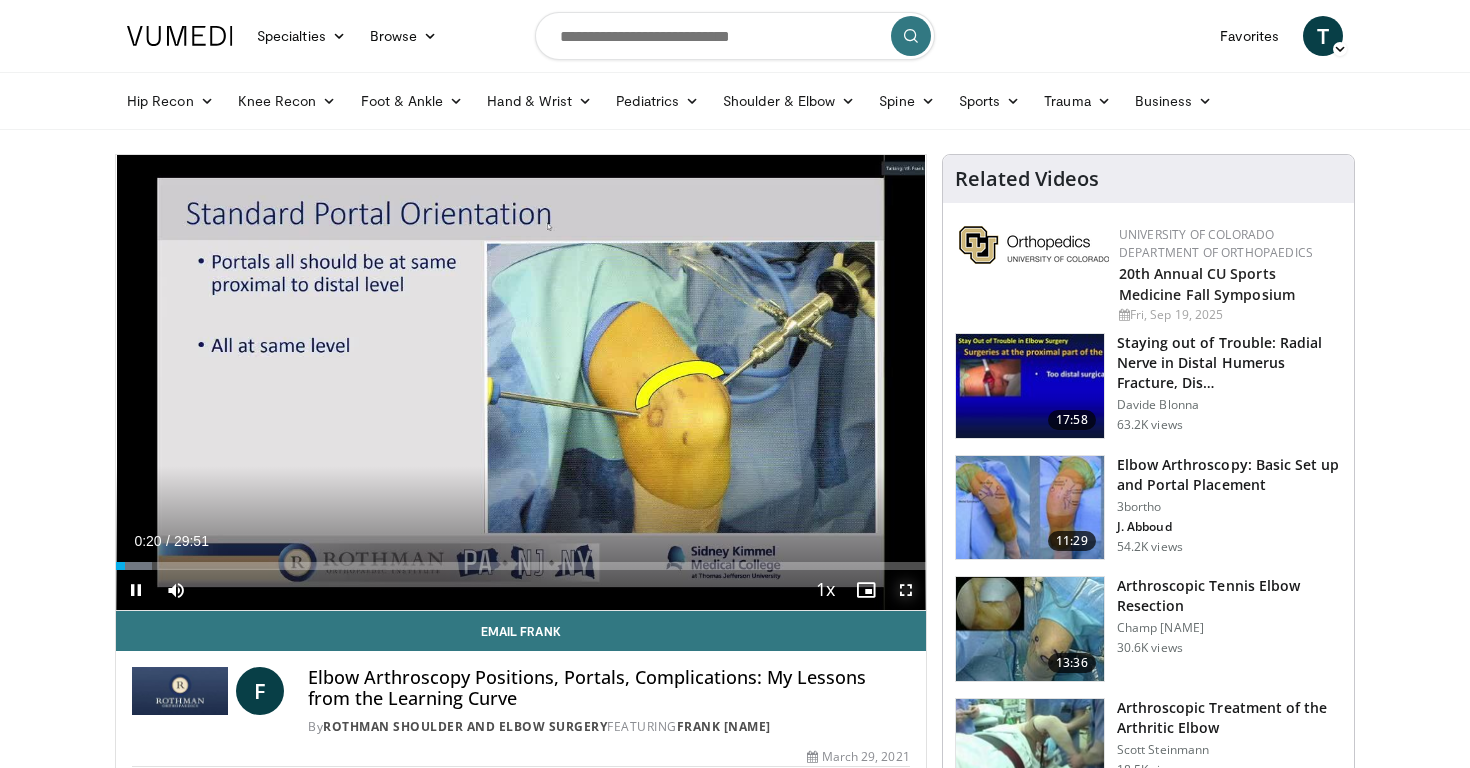 click on "**********" at bounding box center [521, 383] 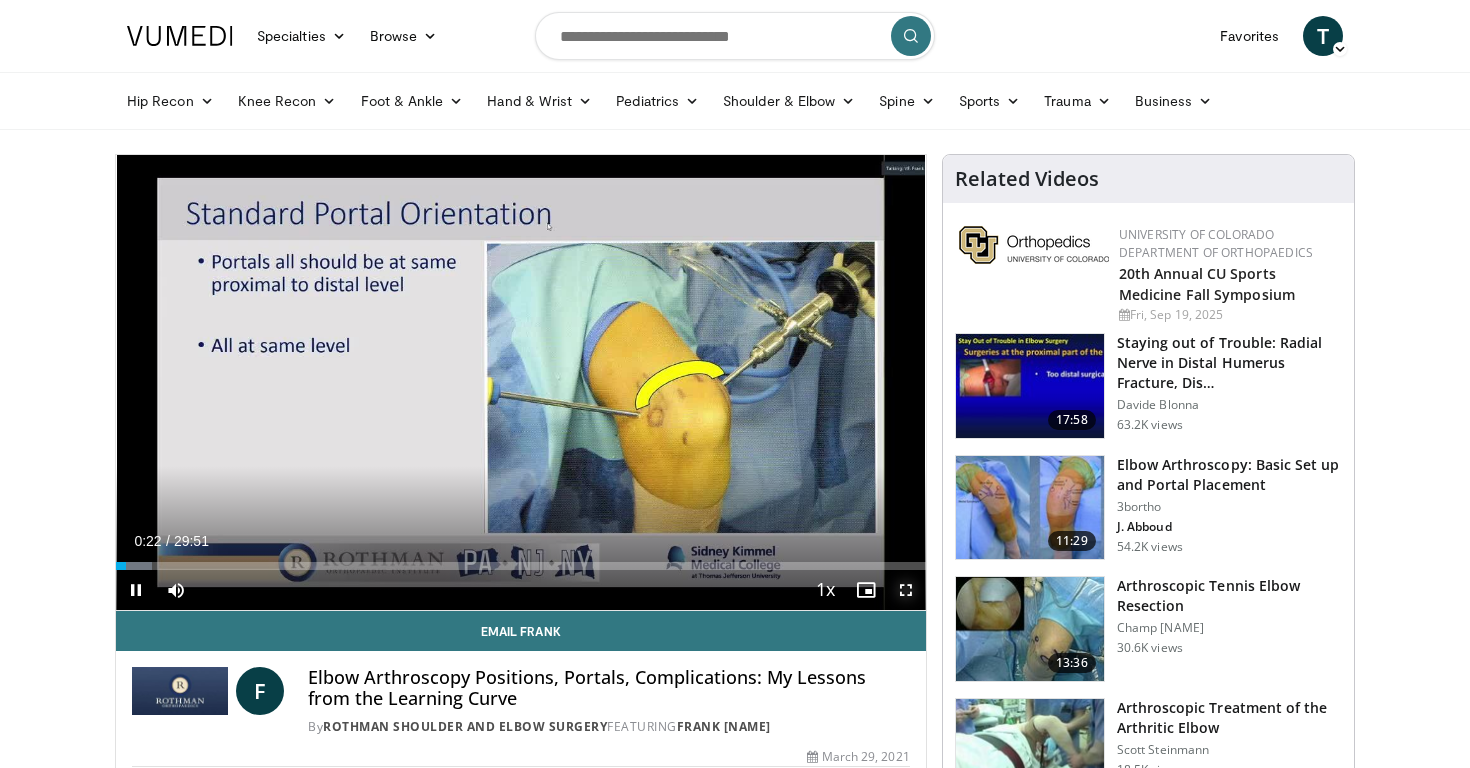 click at bounding box center (906, 590) 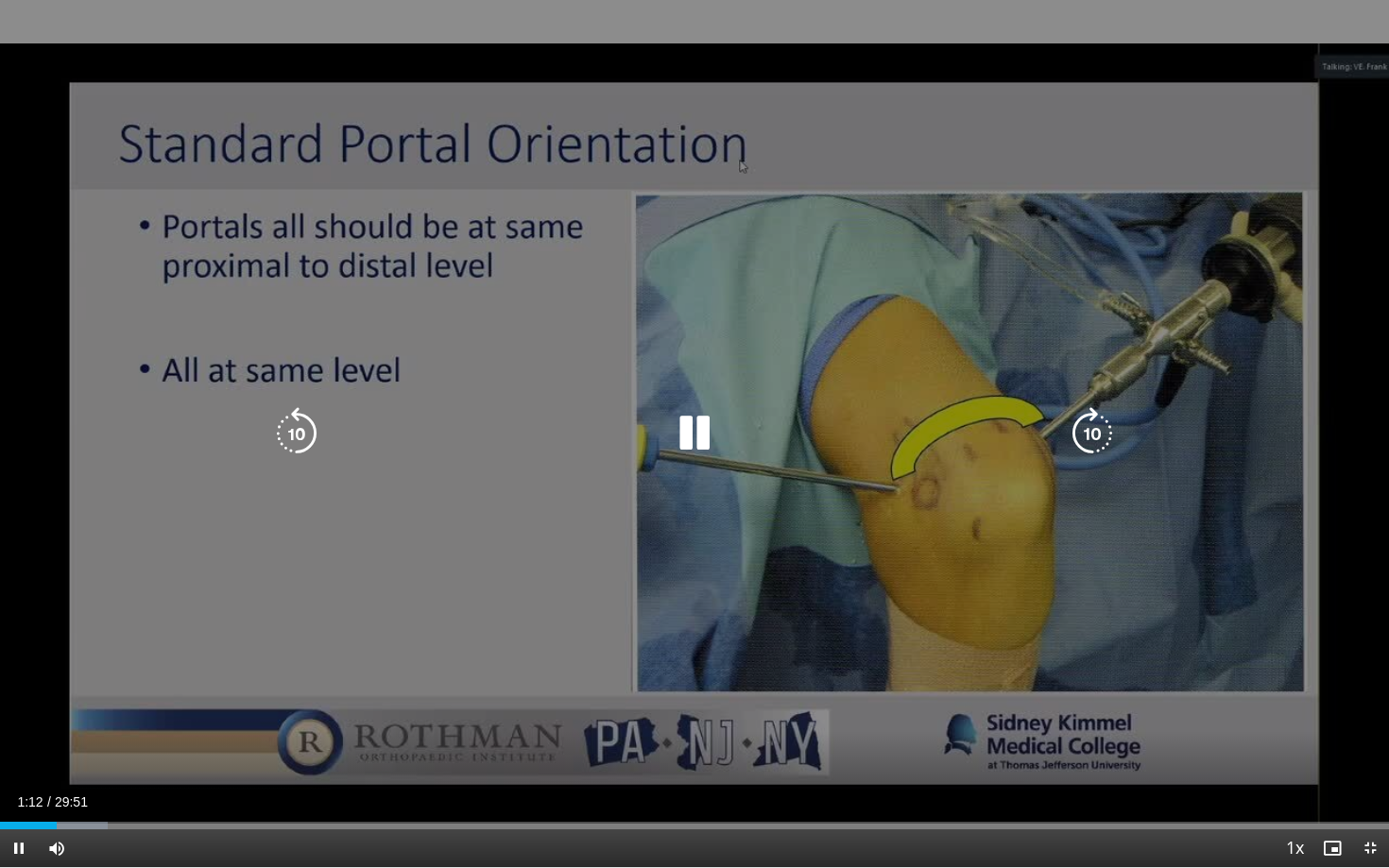 click at bounding box center (297, 434) 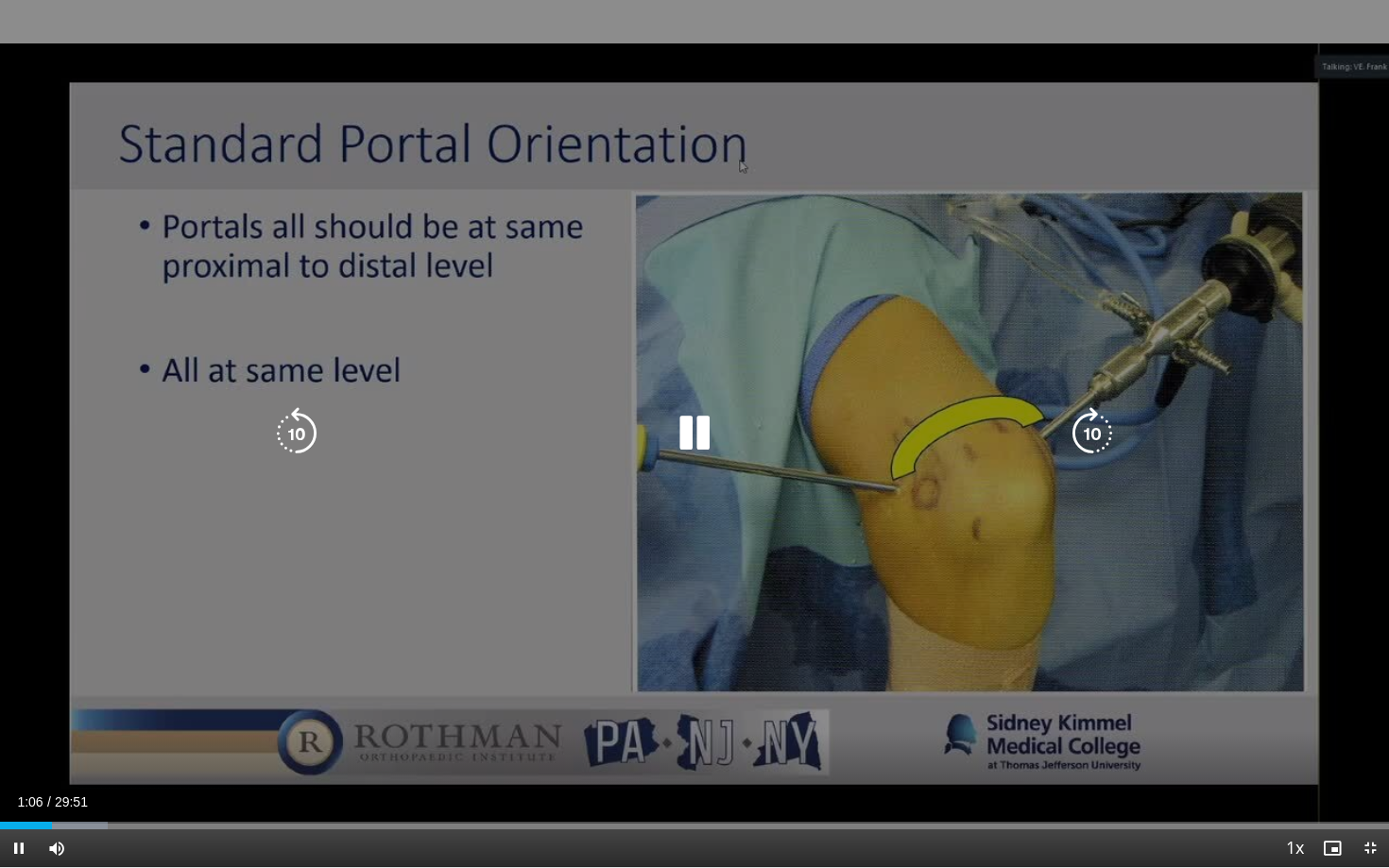 click at bounding box center (297, 434) 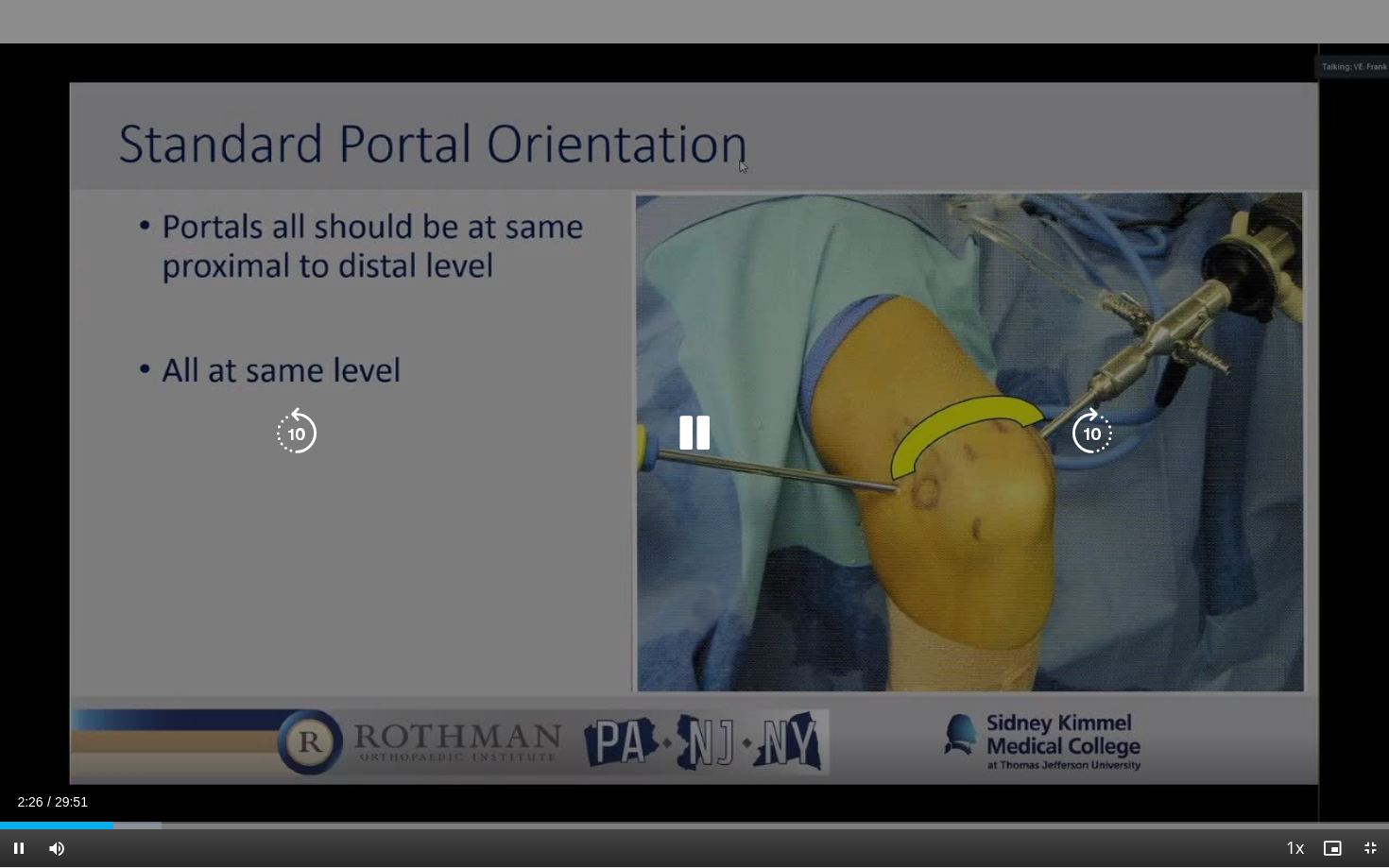click on "10 seconds
Tap to unmute" at bounding box center [694, 434] 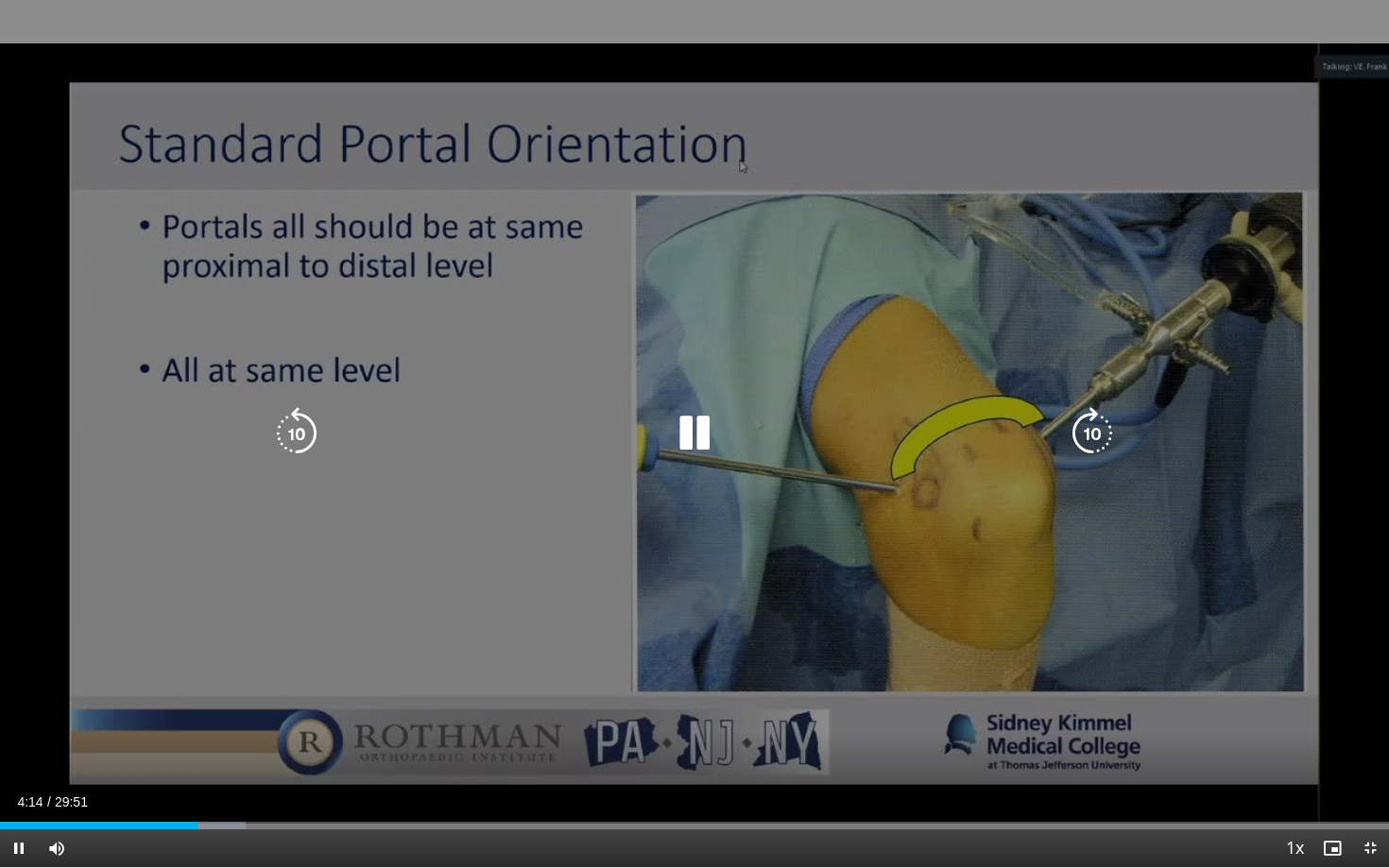 click at bounding box center (297, 434) 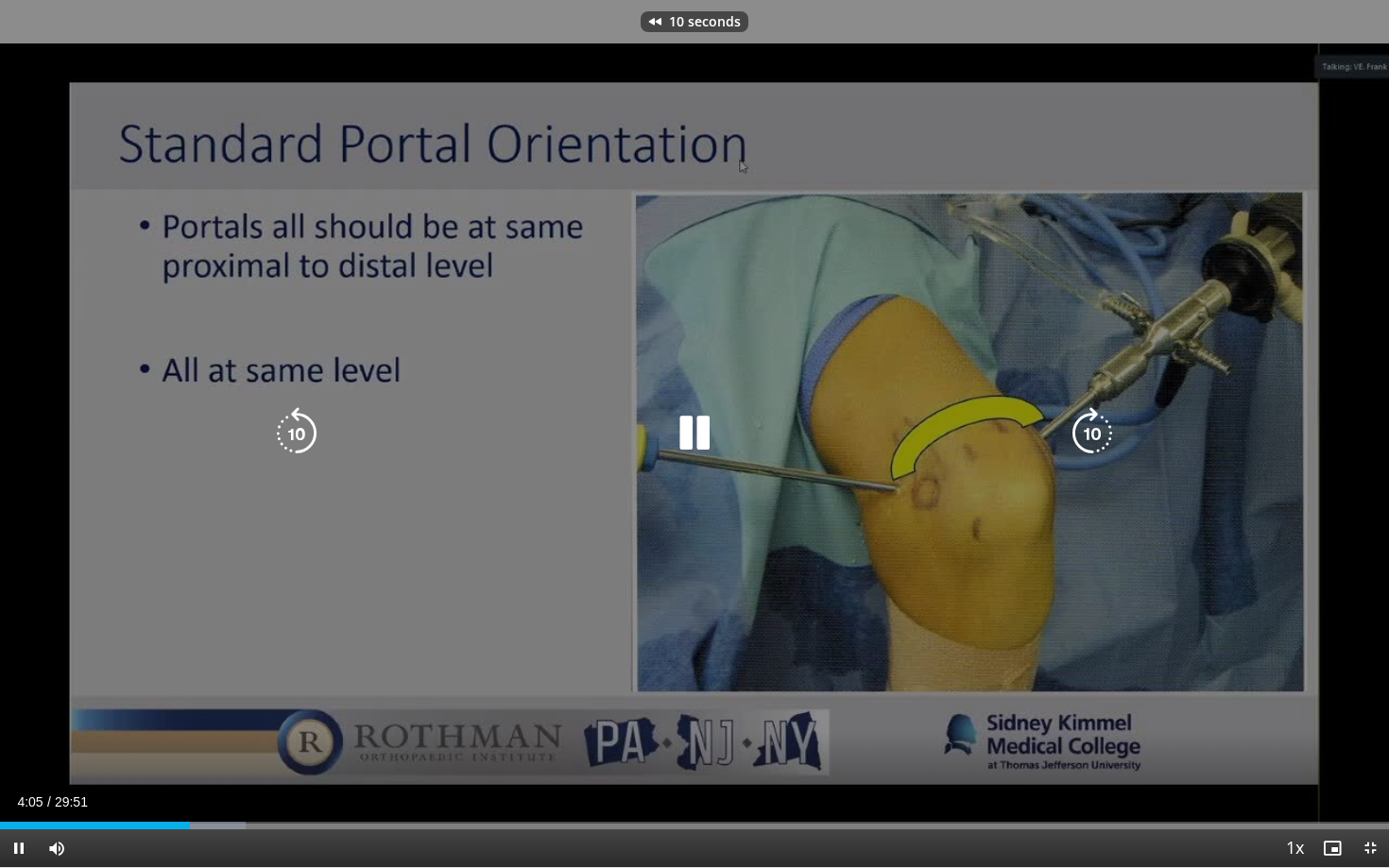 click at bounding box center [297, 434] 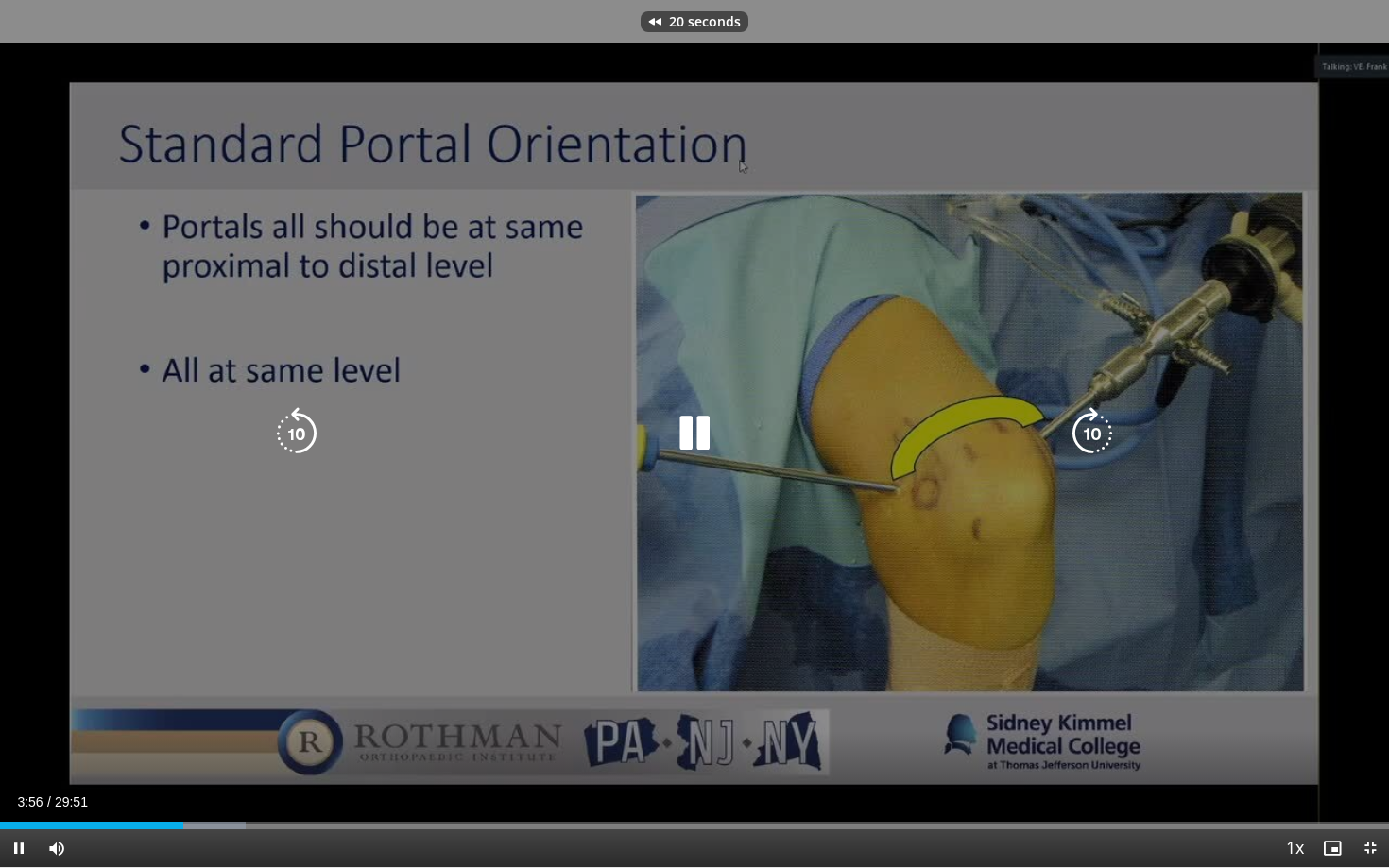 click at bounding box center (297, 434) 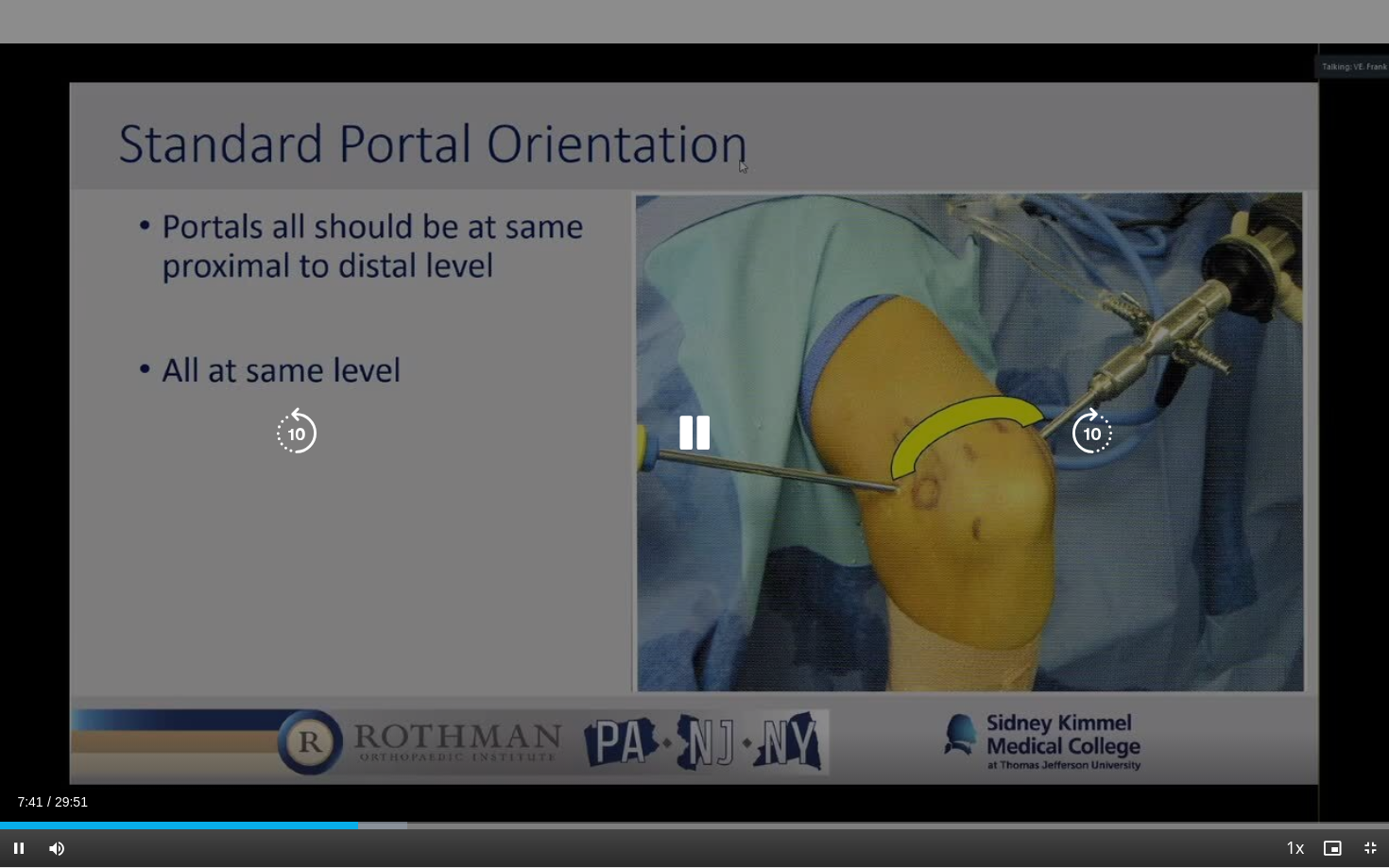 click at bounding box center (297, 434) 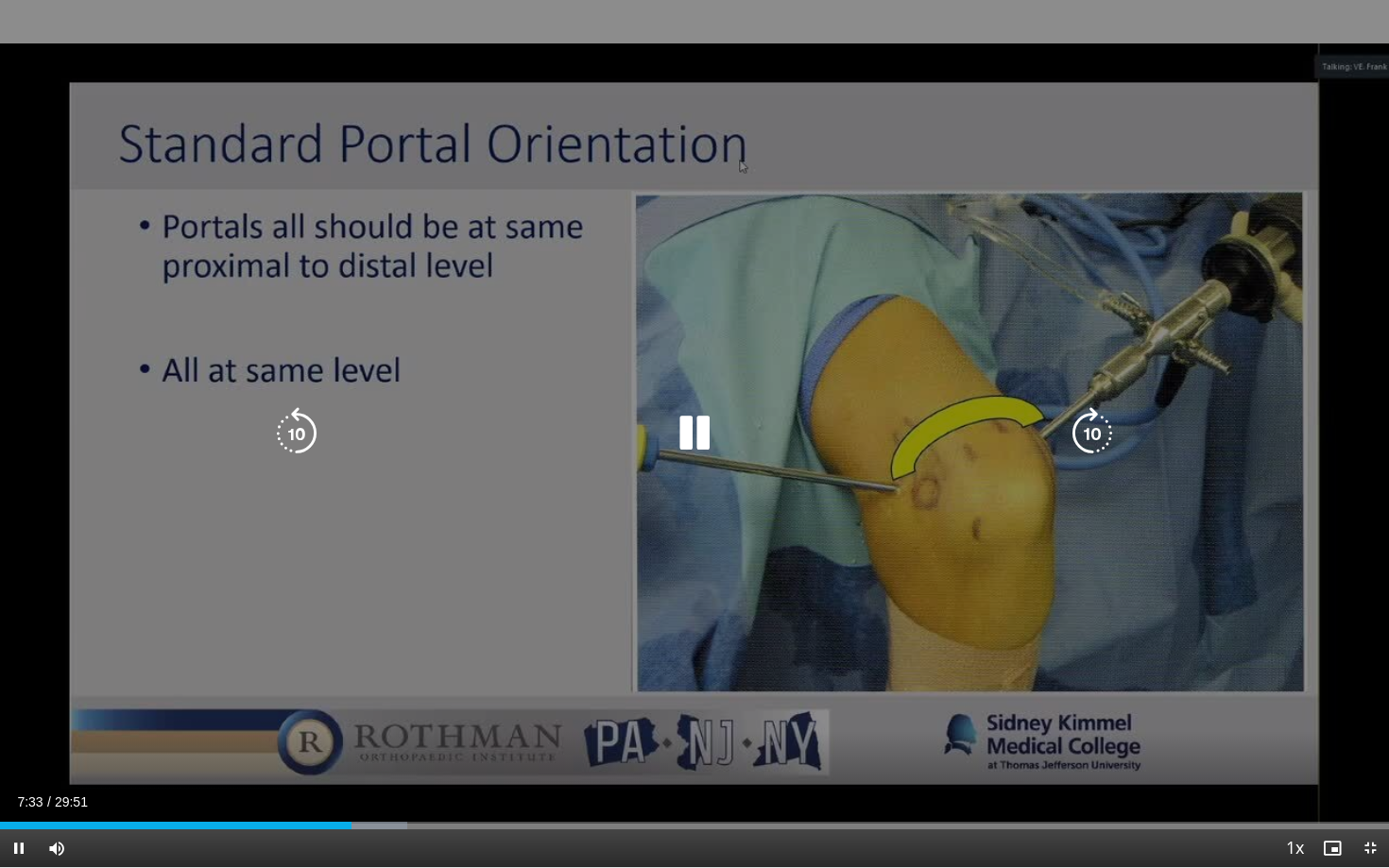 click at bounding box center [297, 434] 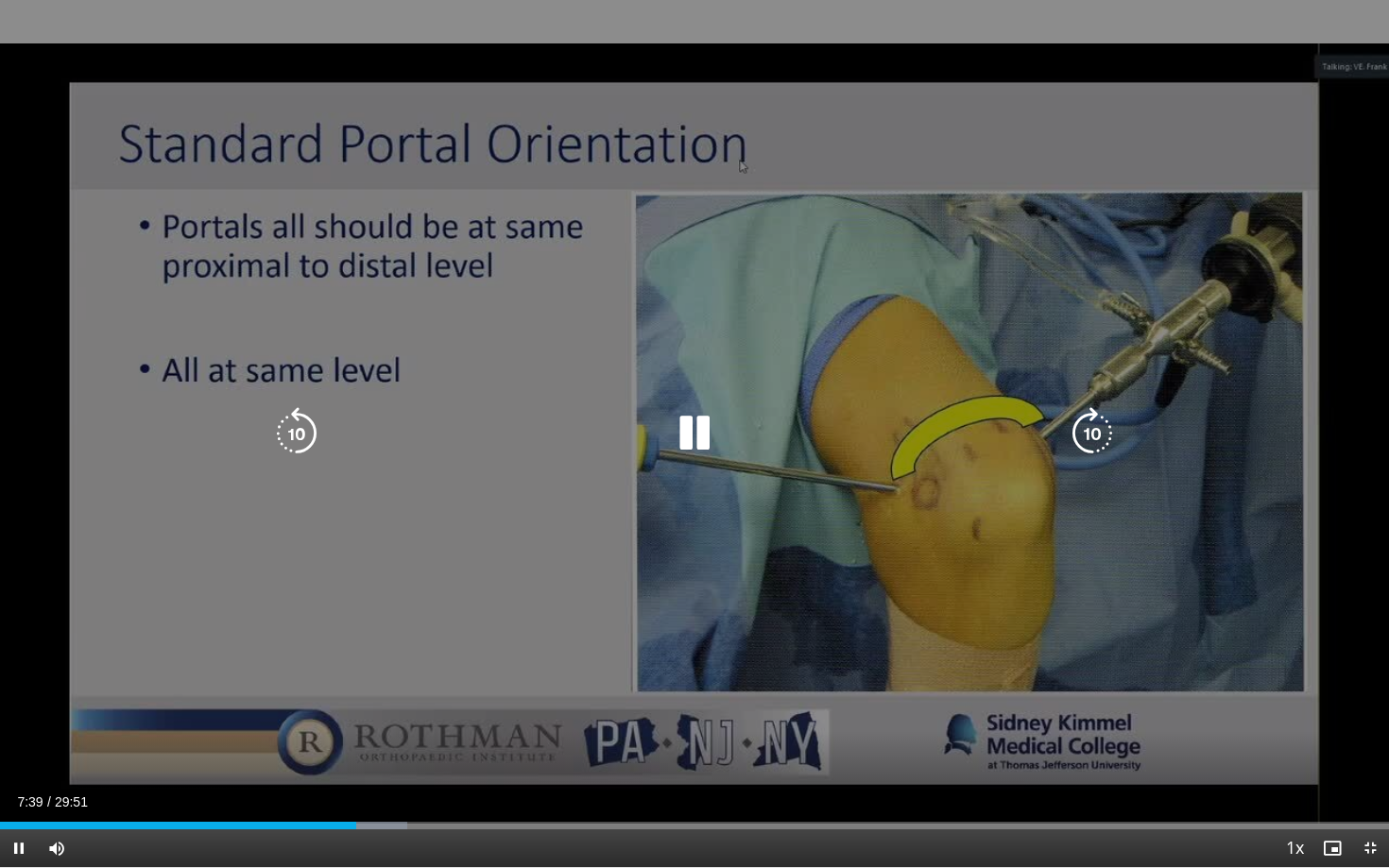 click at bounding box center (297, 434) 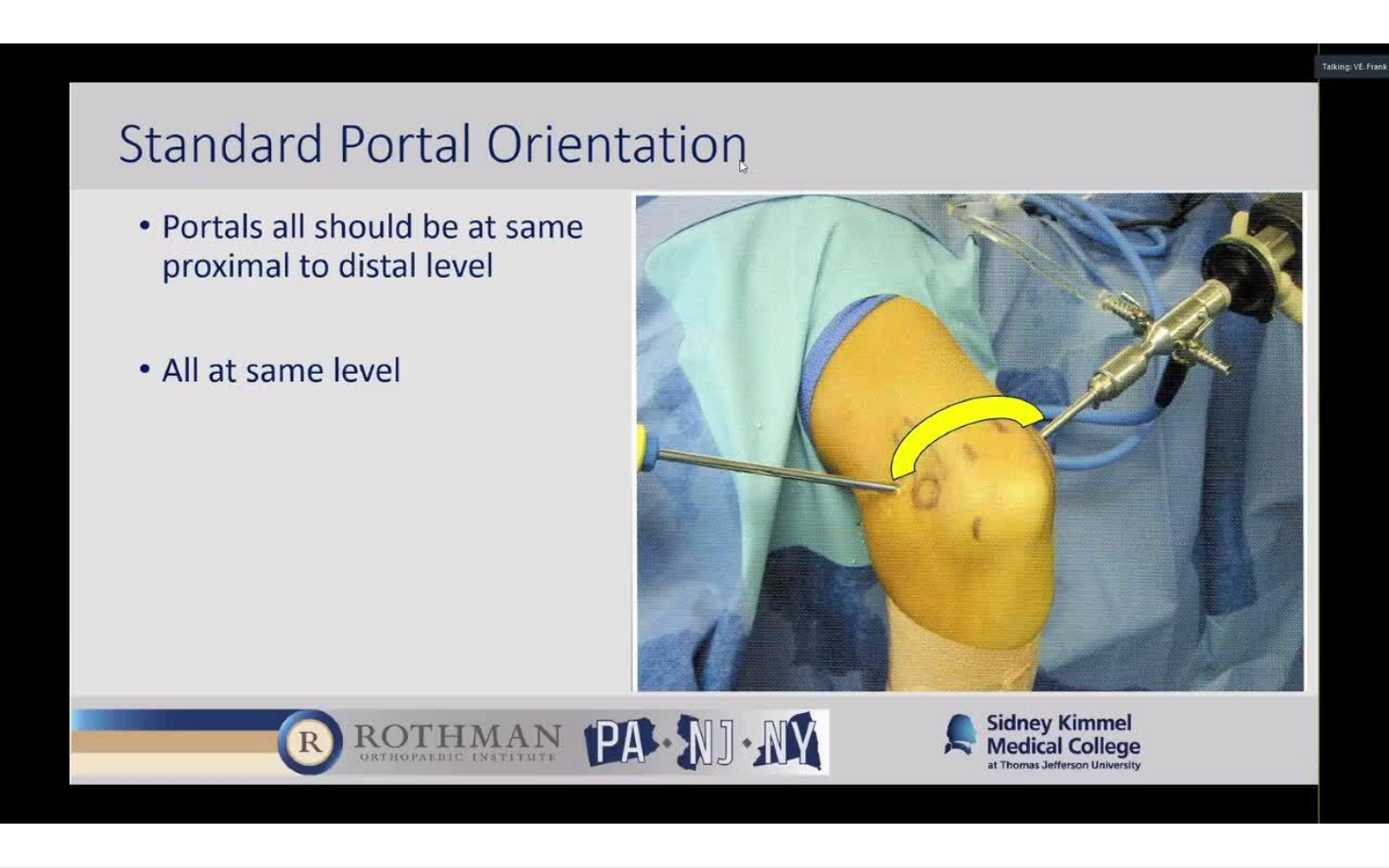 type 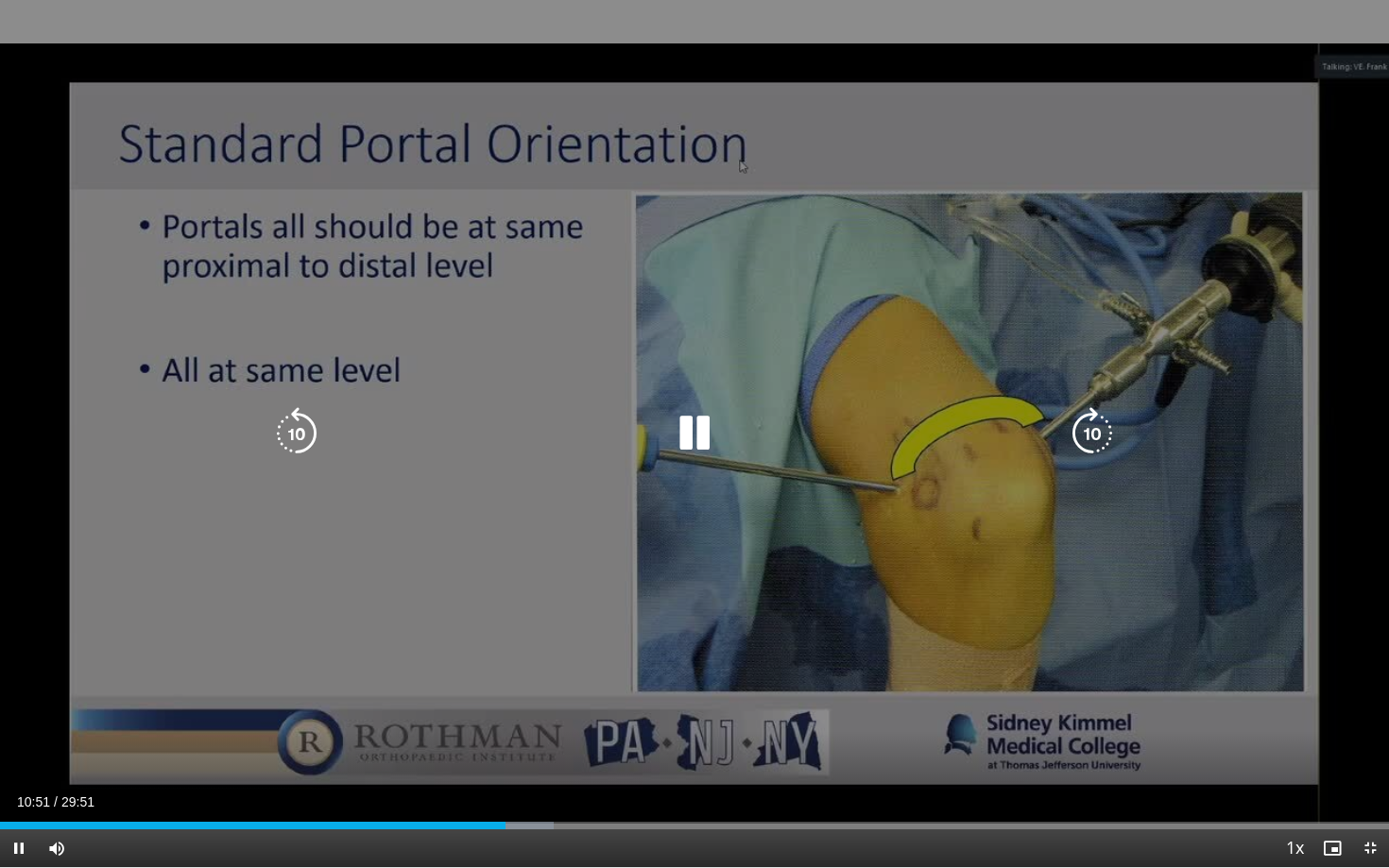 click at bounding box center [297, 434] 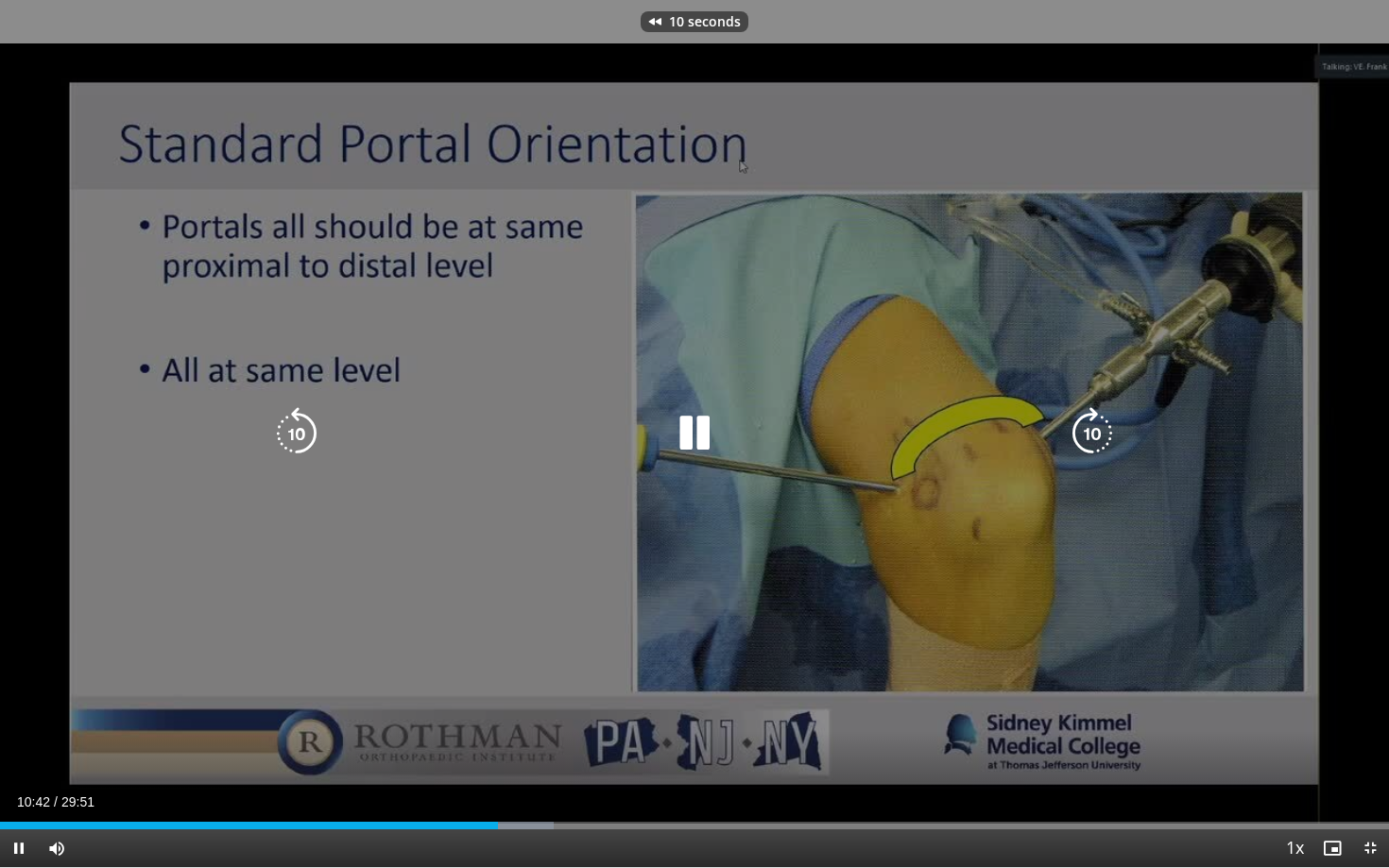 click at bounding box center (297, 434) 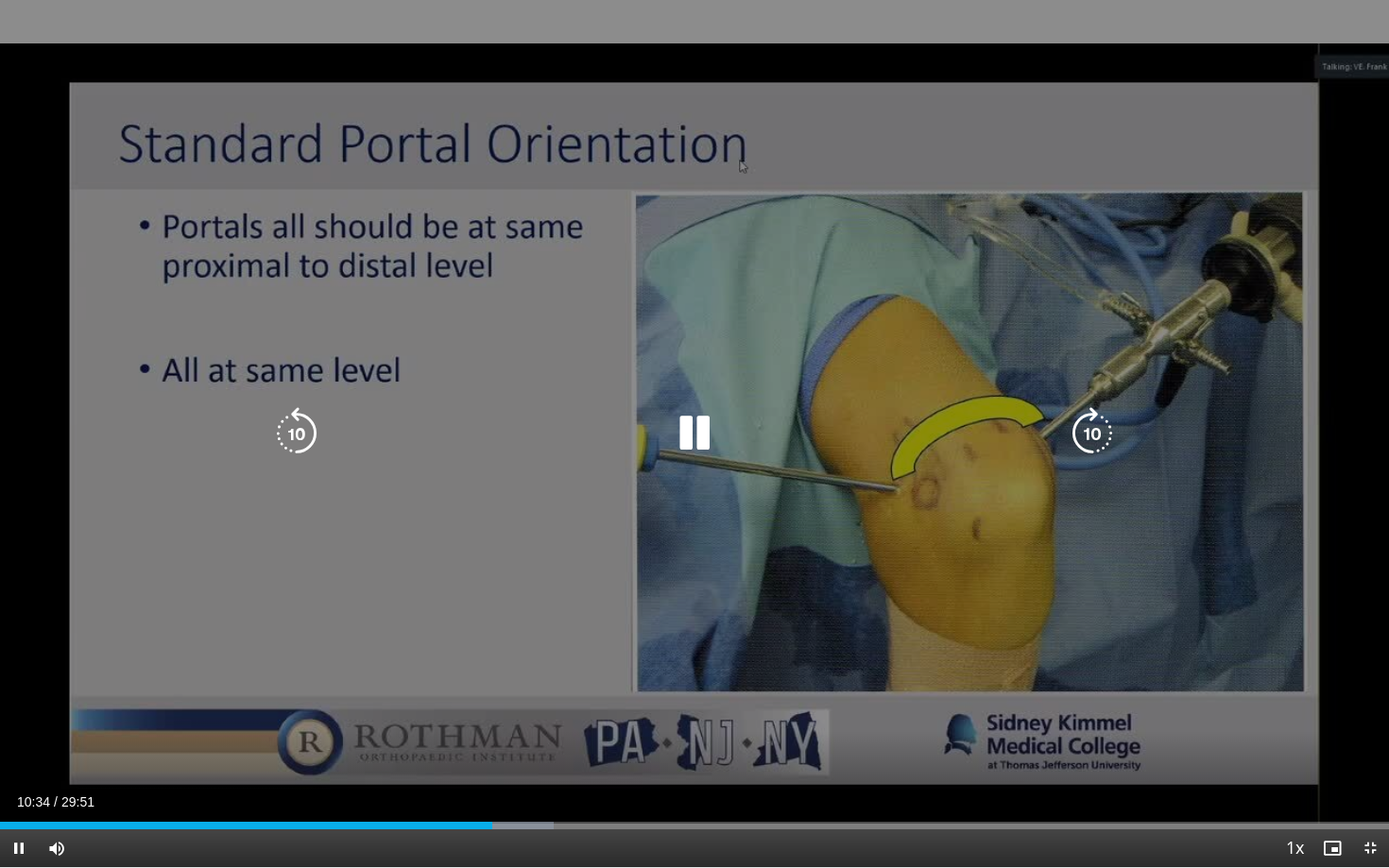 click at bounding box center (297, 434) 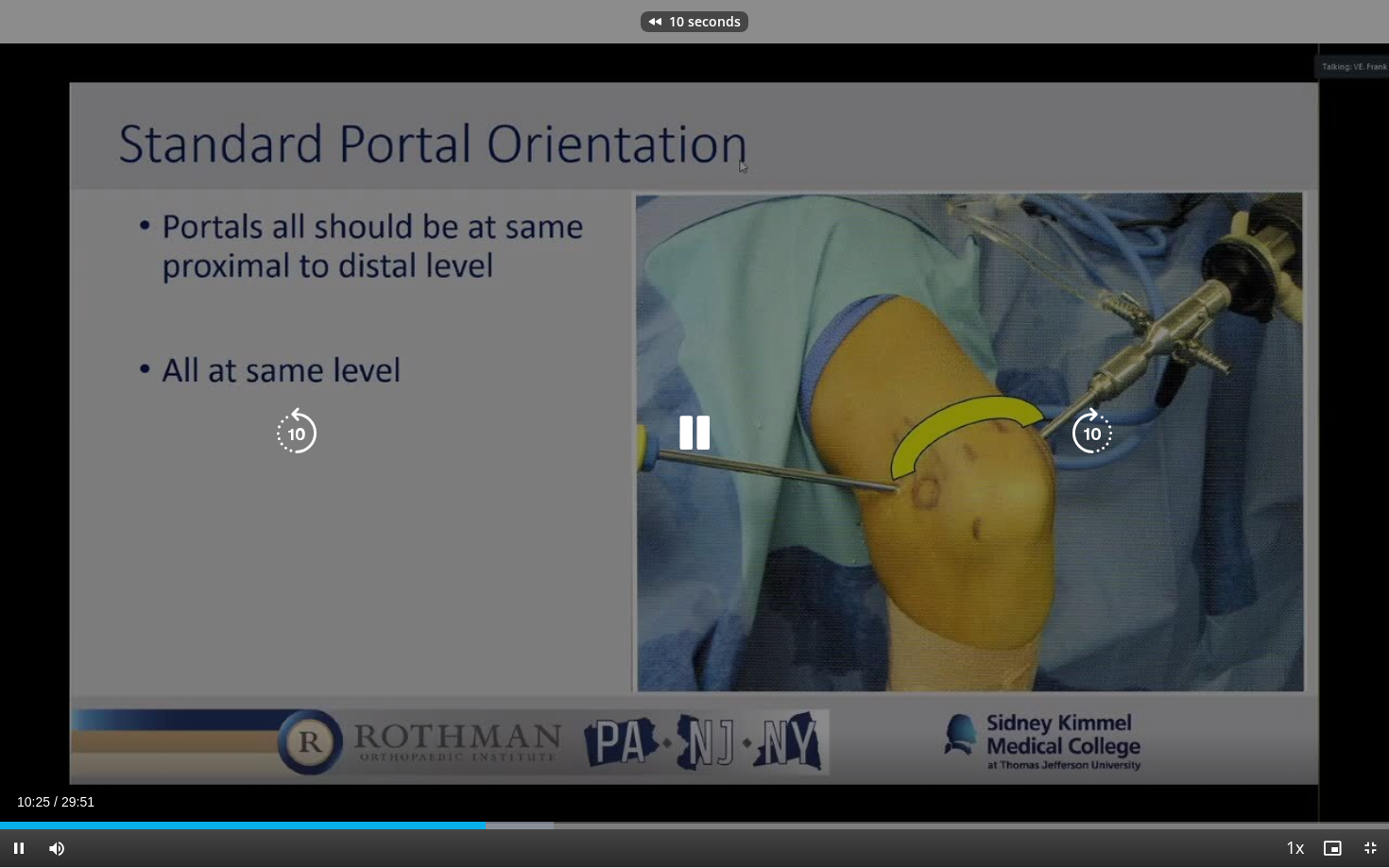 click at bounding box center [297, 434] 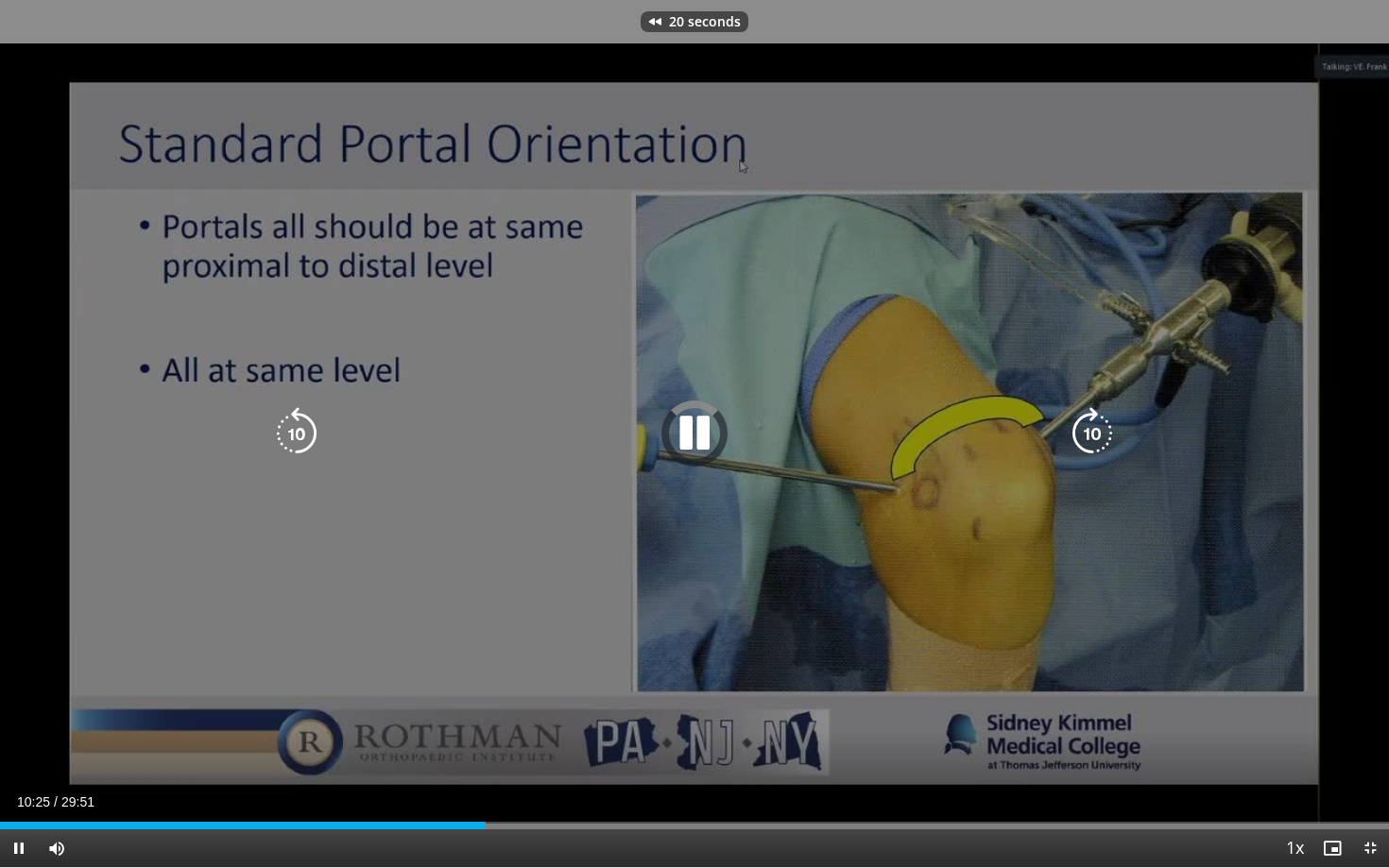 click at bounding box center (297, 434) 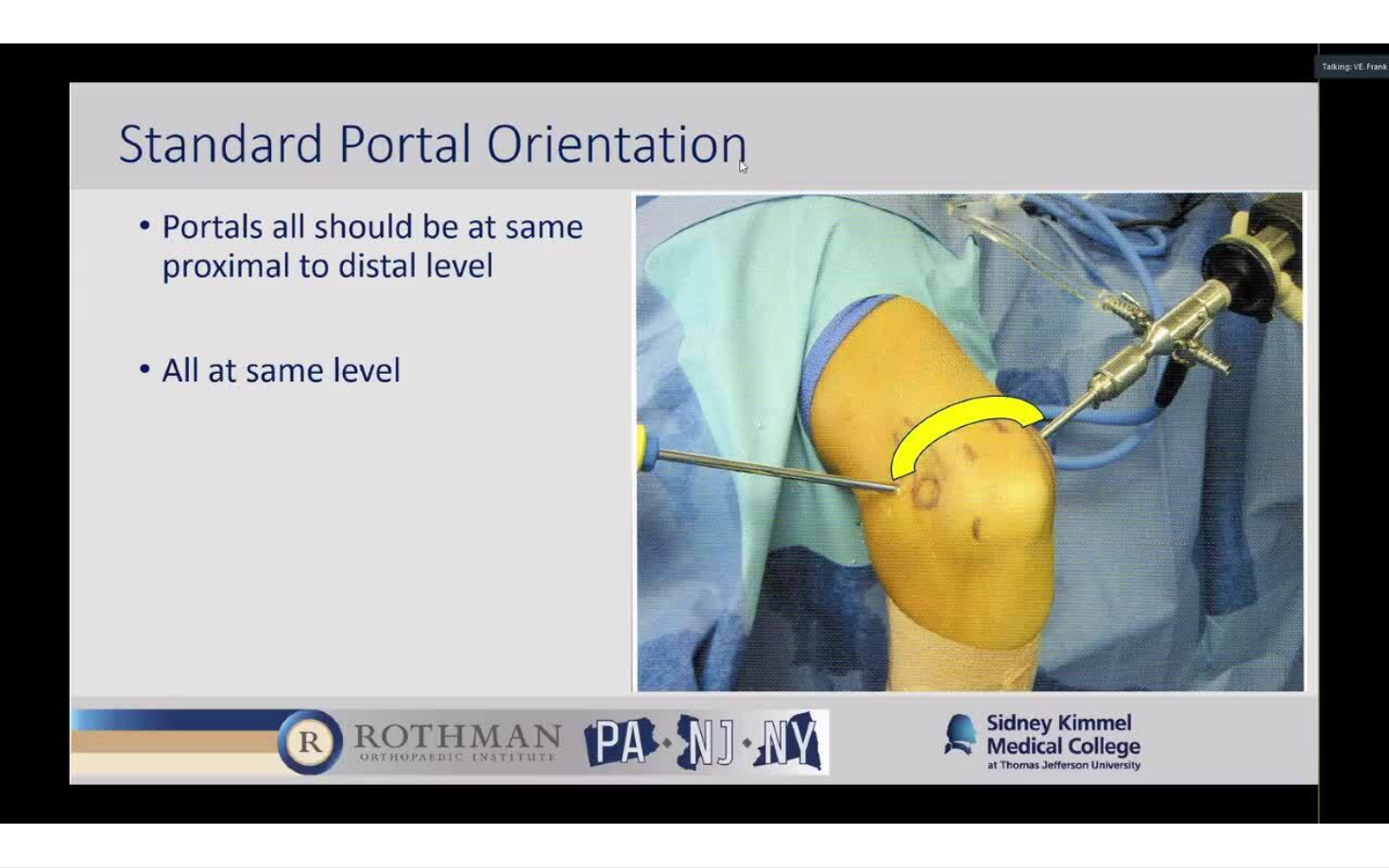click on "30 seconds
Tap to unmute" at bounding box center [694, 434] 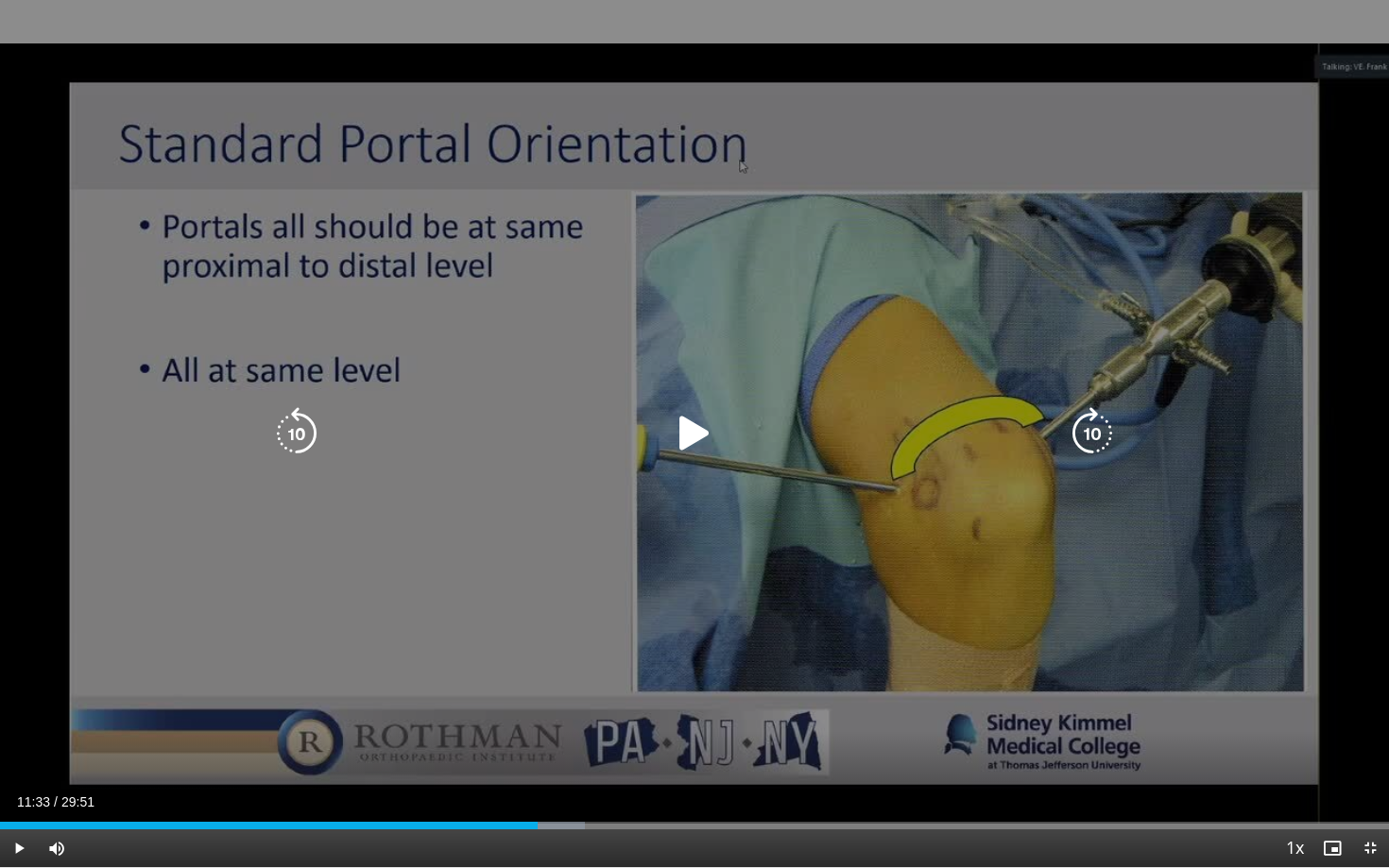 click at bounding box center (694, 434) 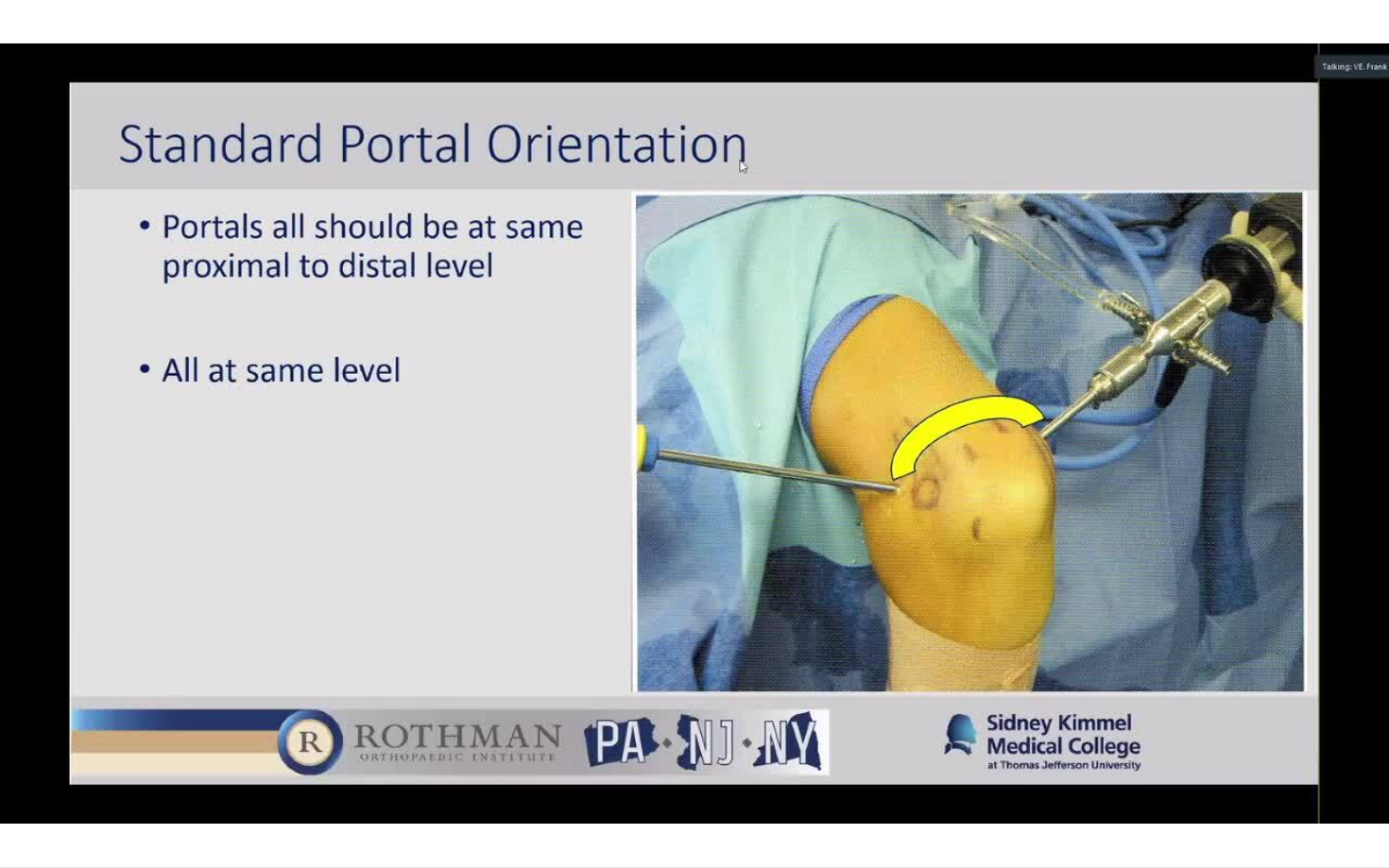 click on "30 seconds
Tap to unmute" at bounding box center (694, 434) 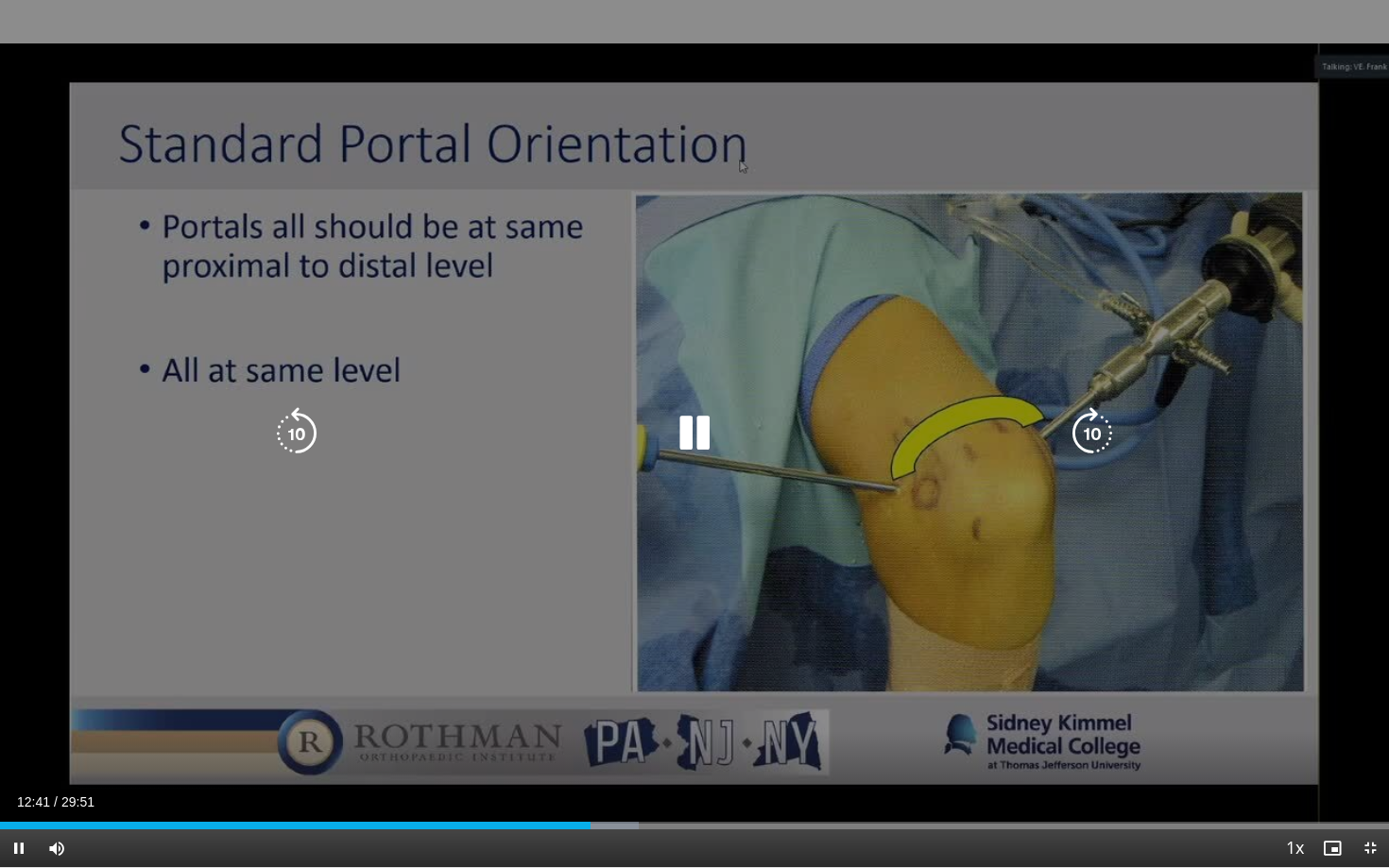 click at bounding box center [297, 434] 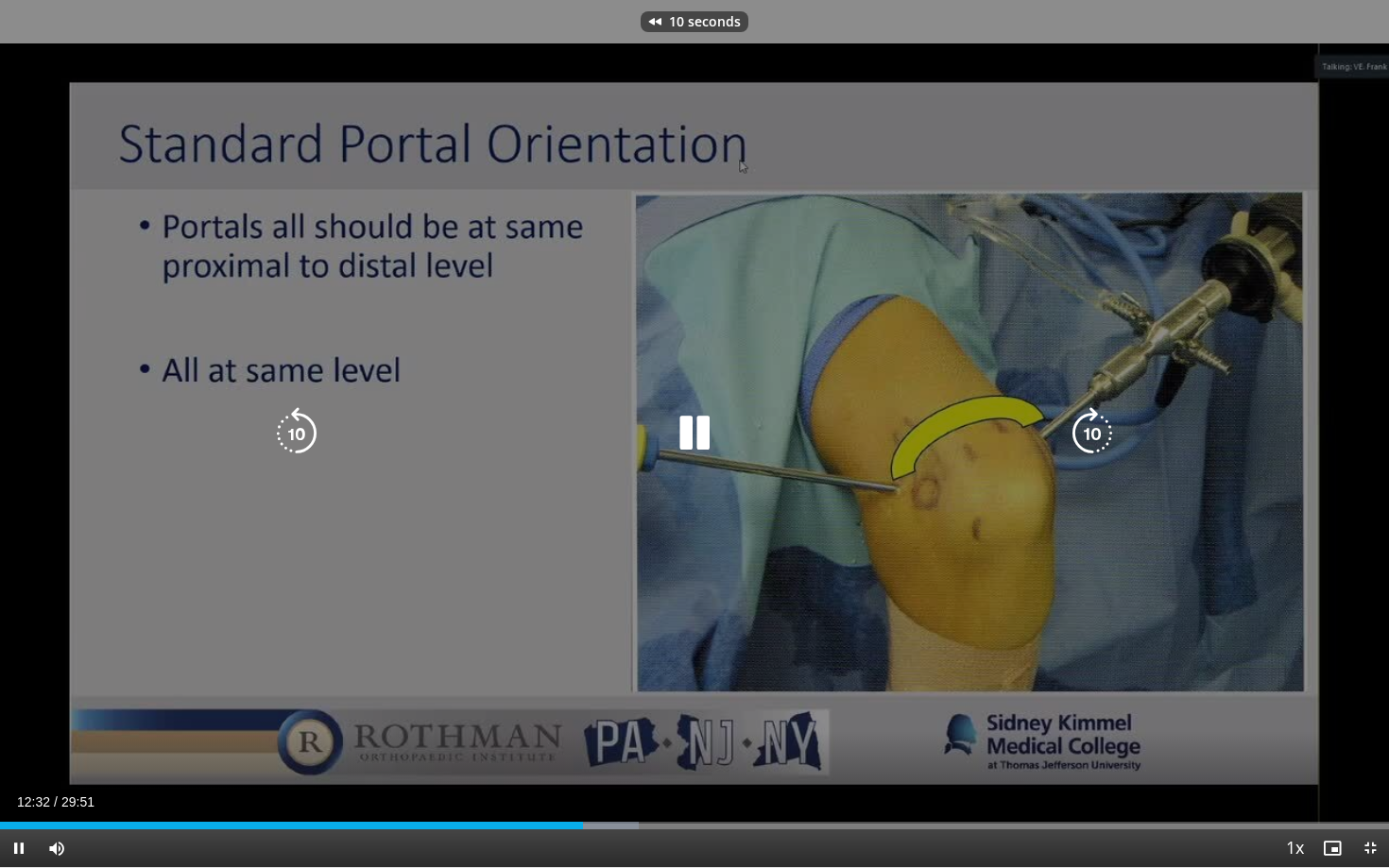 click at bounding box center (297, 434) 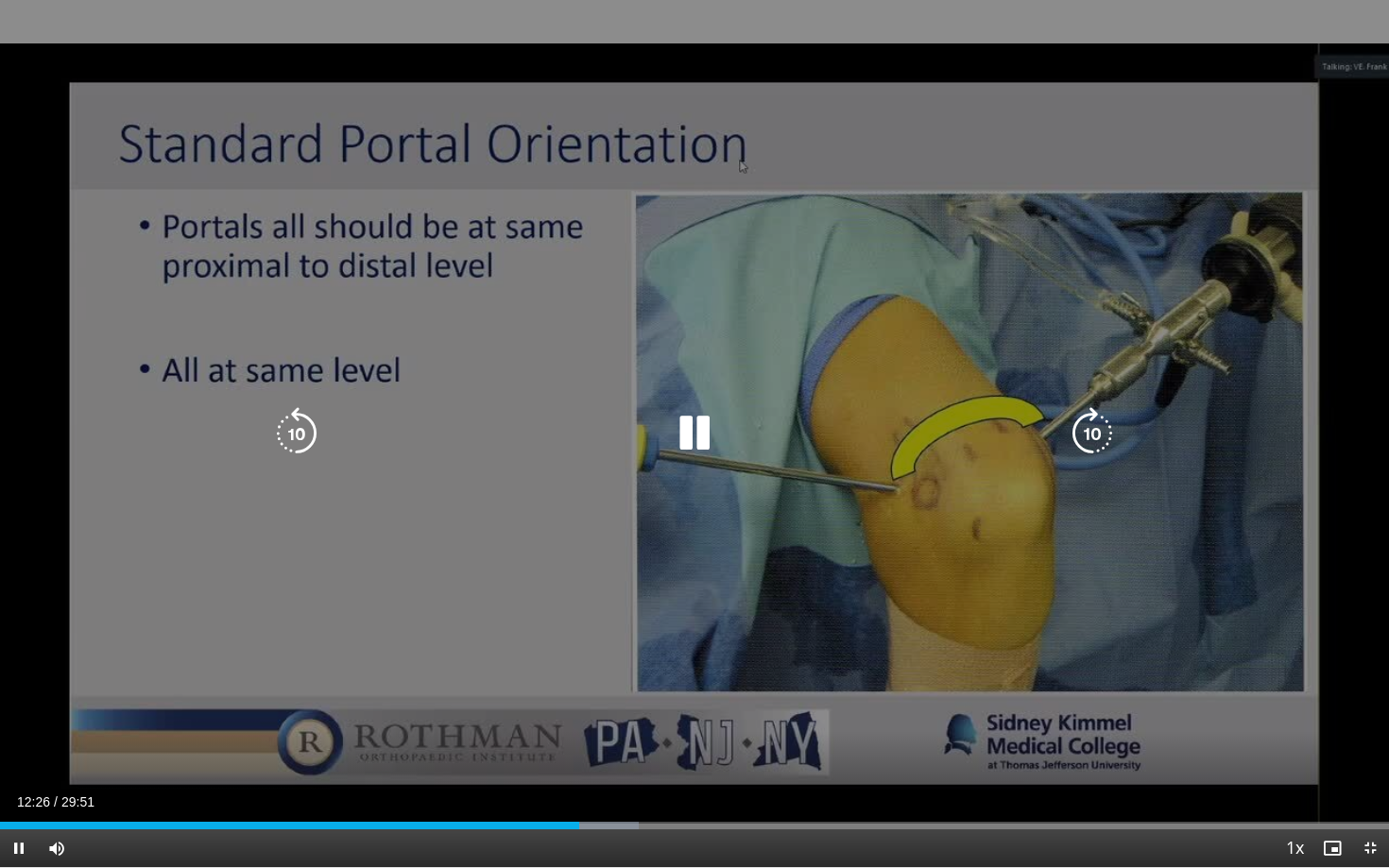 click on "20 seconds
Tap to unmute" at bounding box center [694, 434] 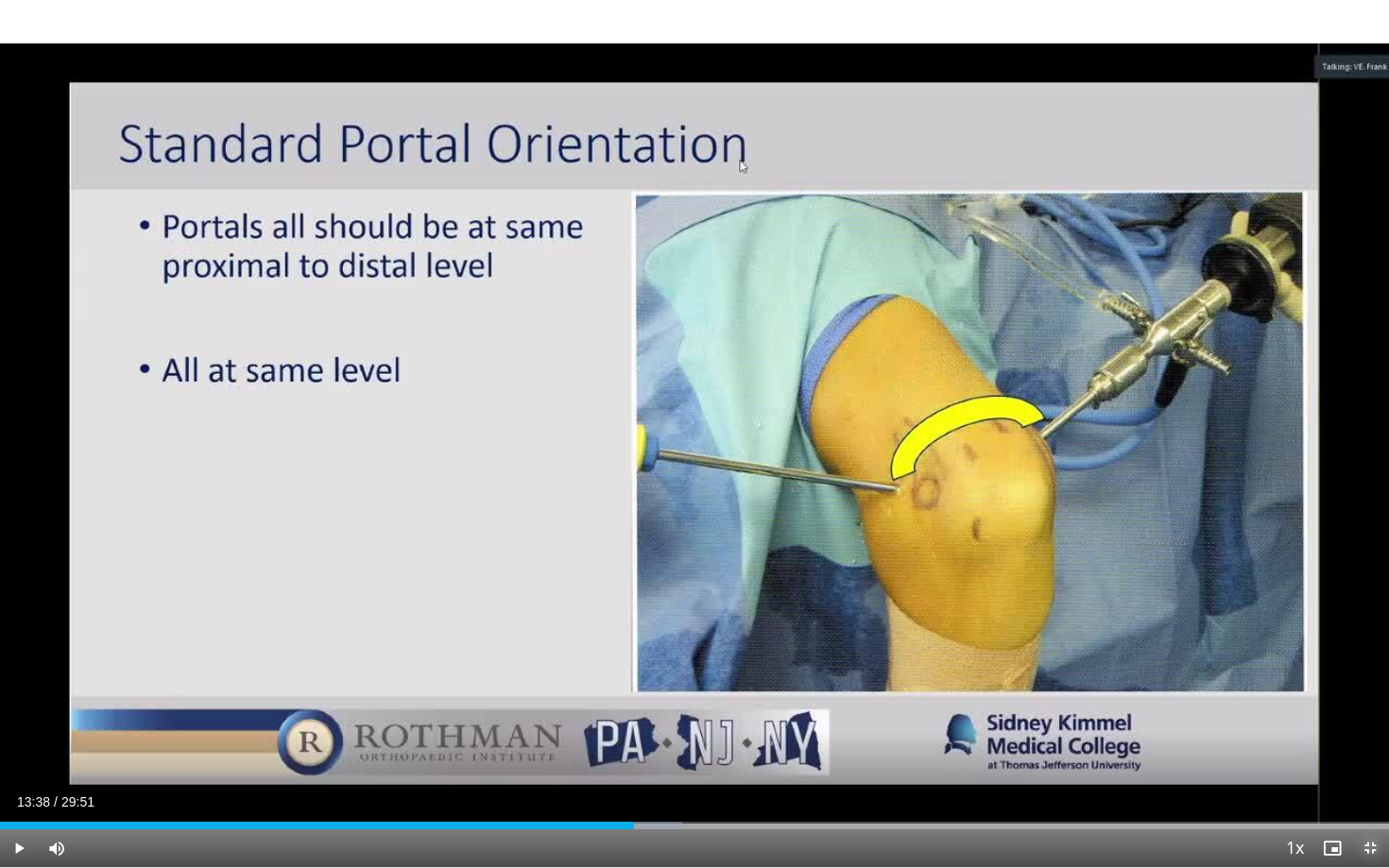 click at bounding box center (1370, 848) 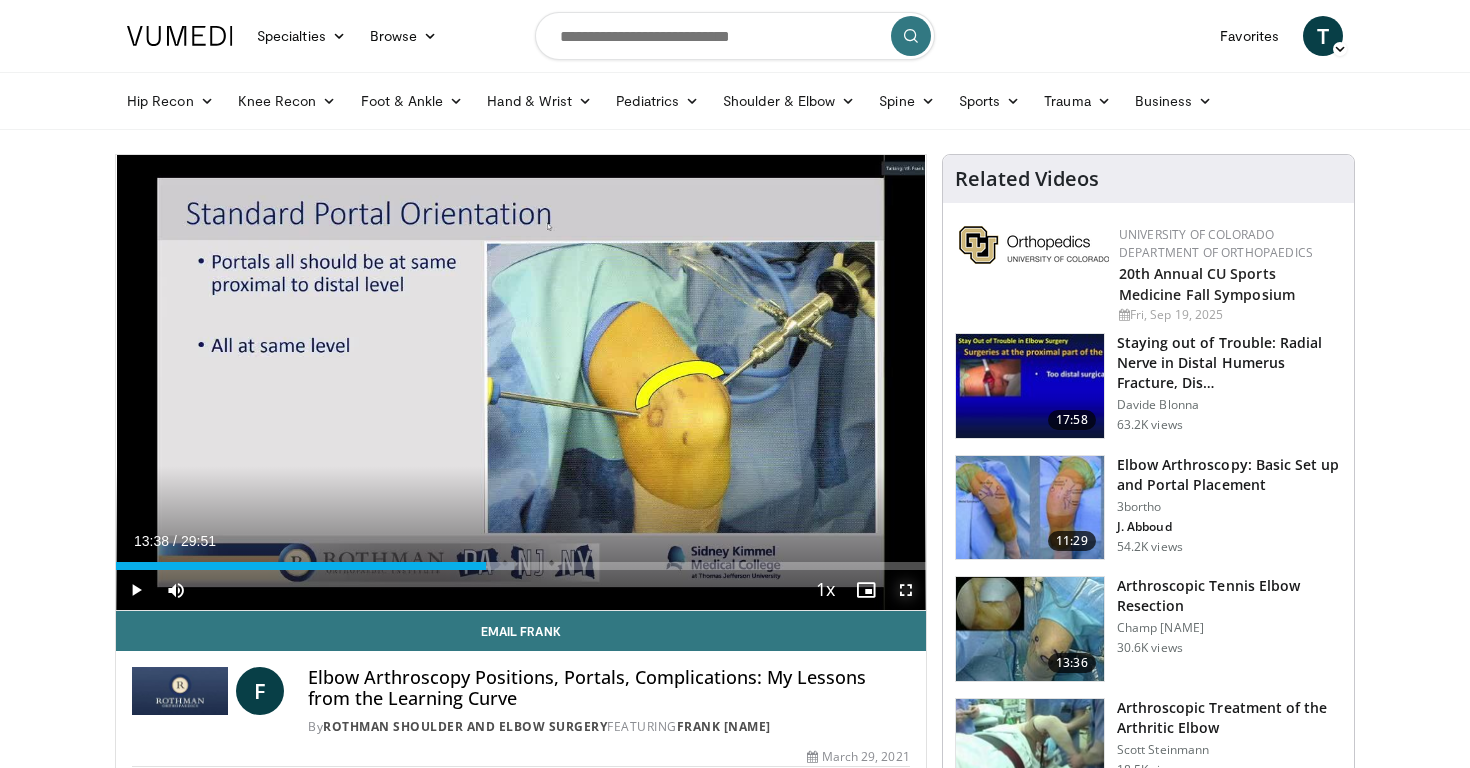 click at bounding box center [906, 590] 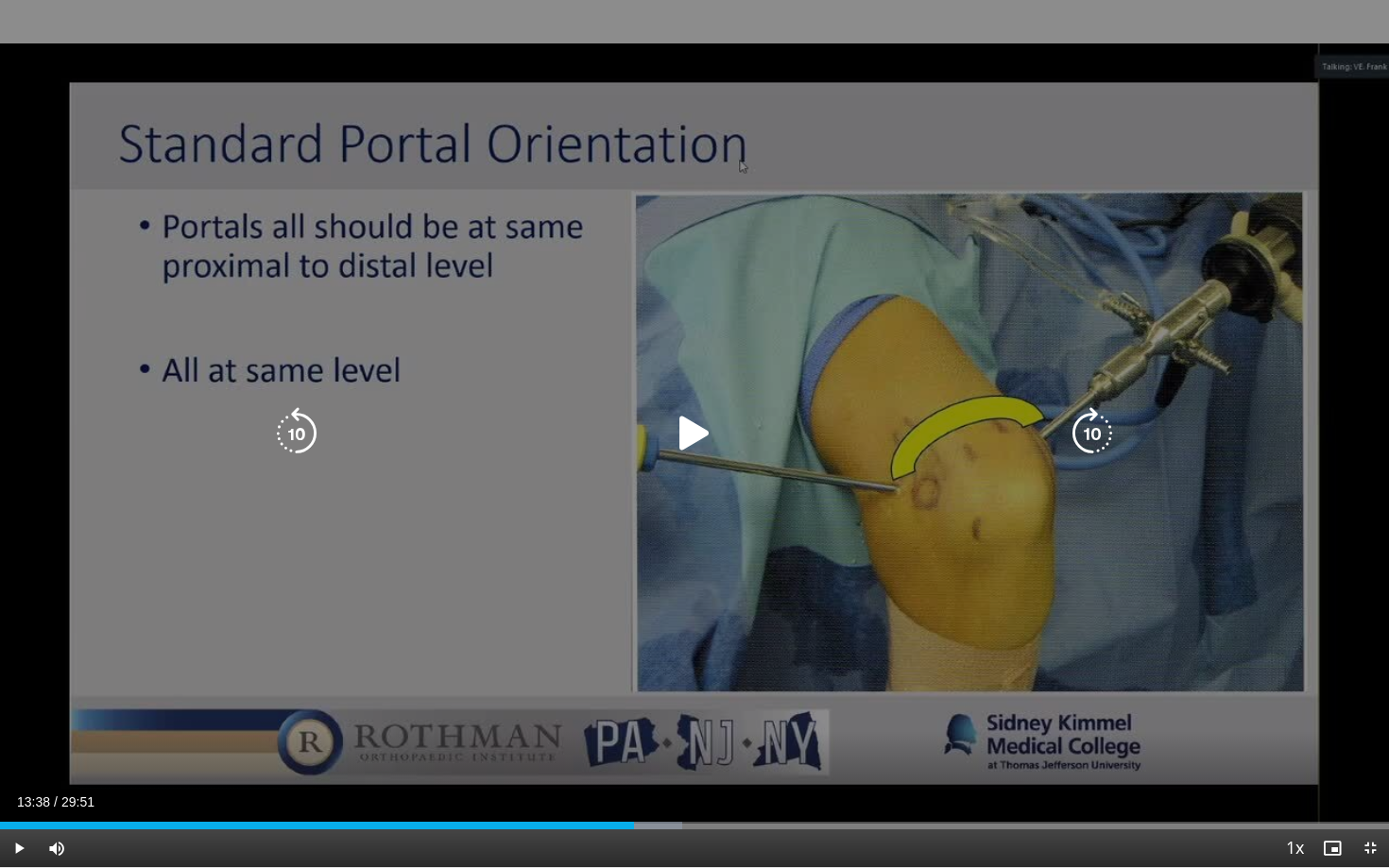 click at bounding box center (694, 434) 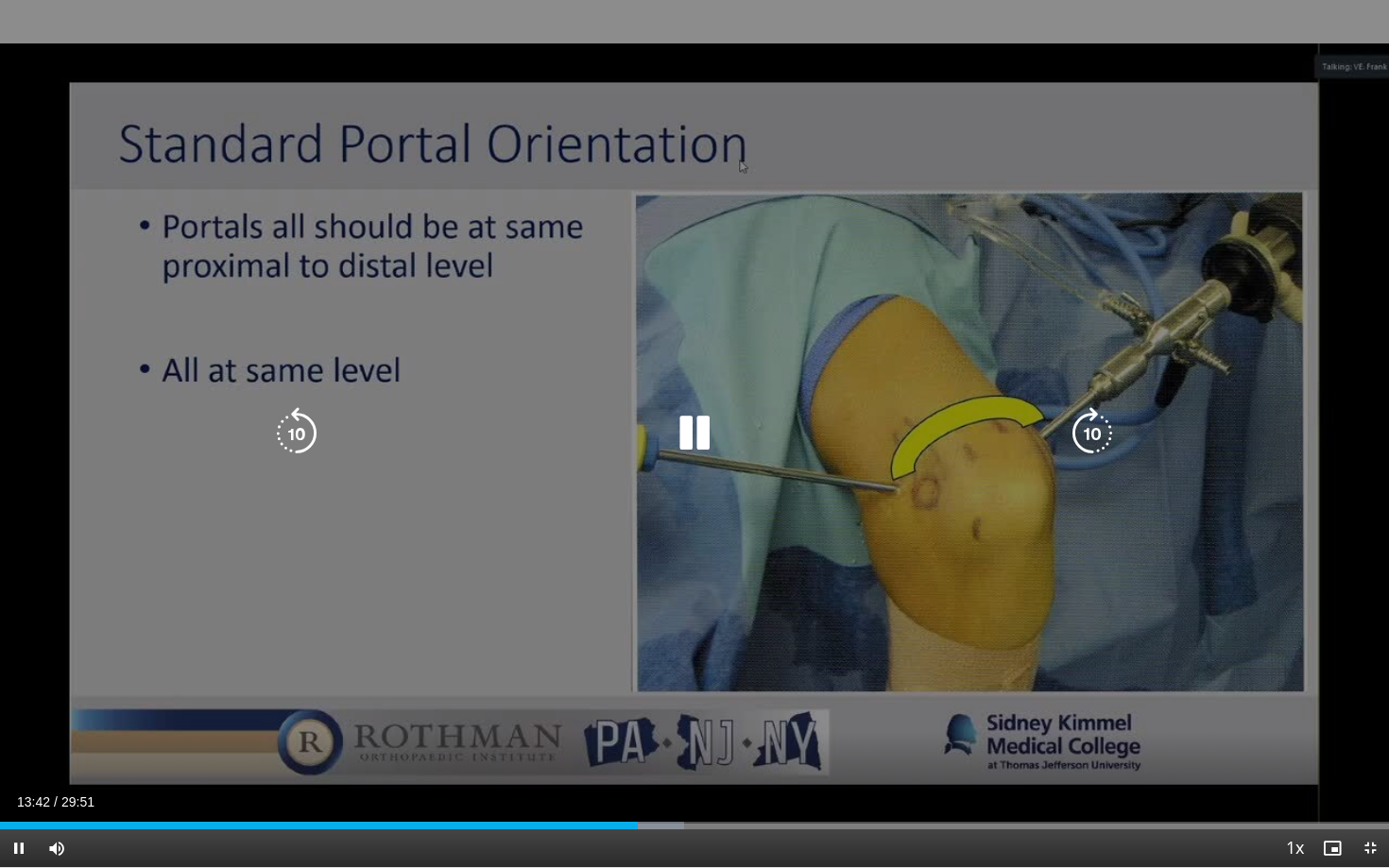 click at bounding box center [297, 434] 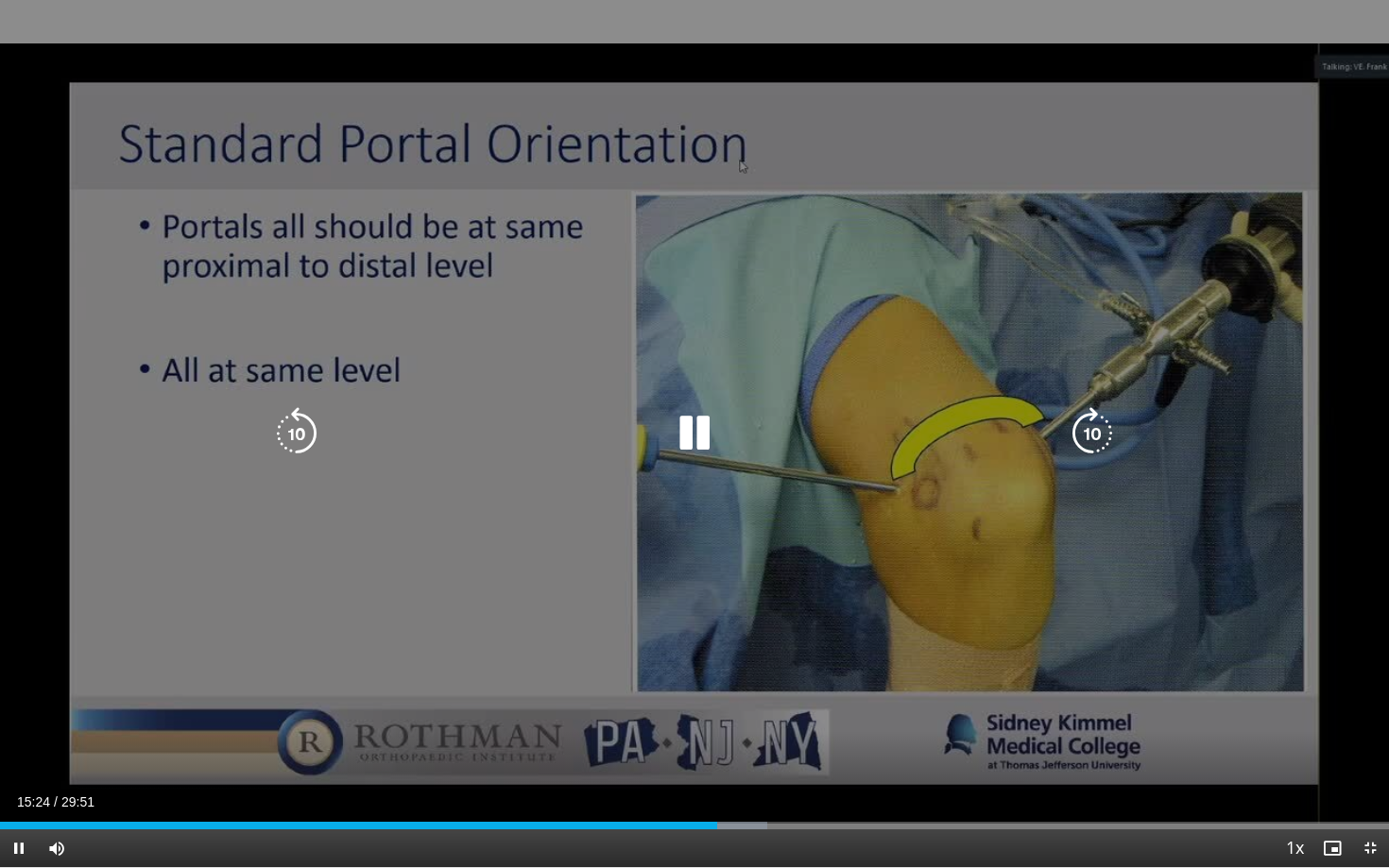click at bounding box center (297, 434) 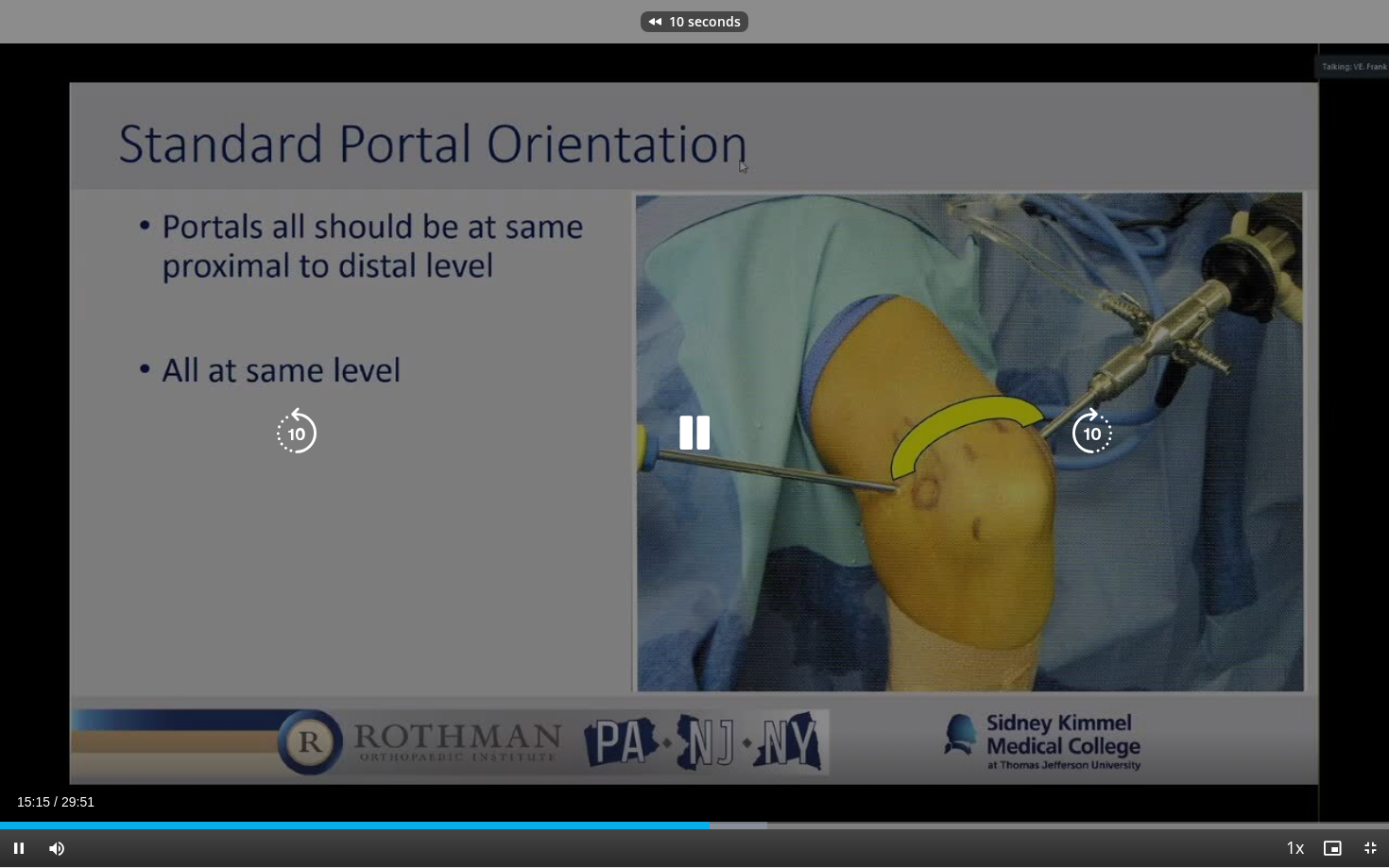 click at bounding box center (297, 434) 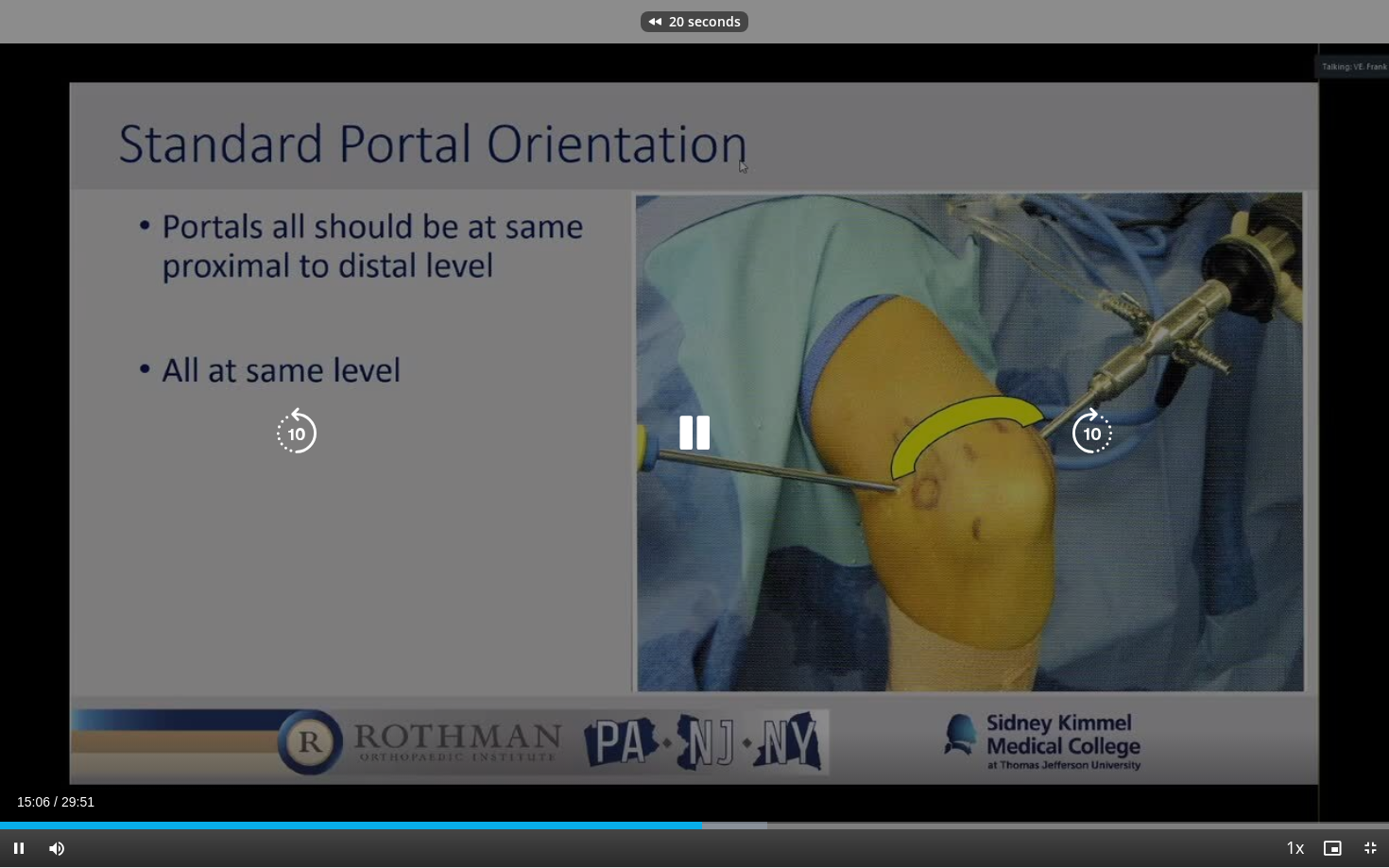 click at bounding box center [297, 434] 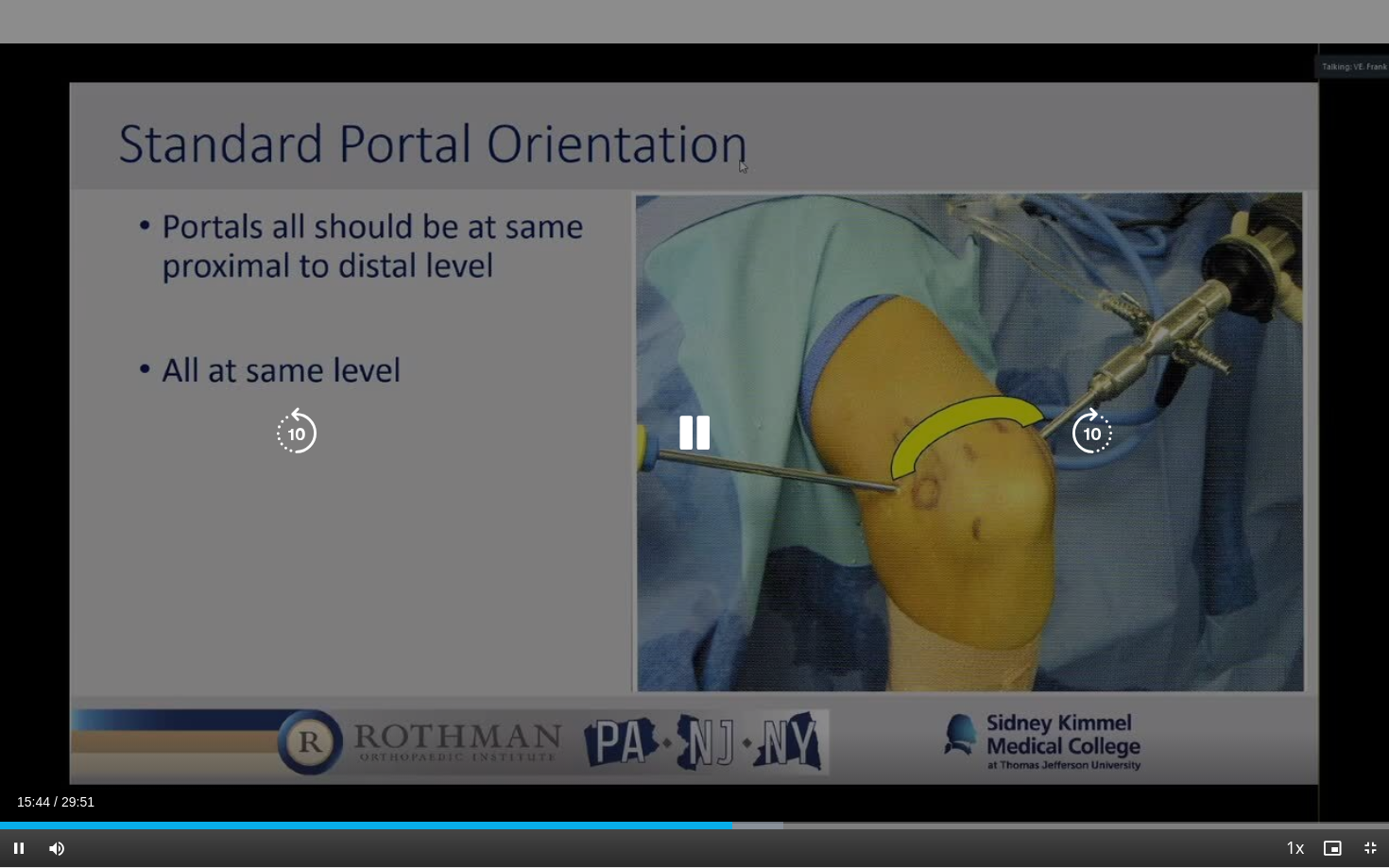 click at bounding box center (694, 434) 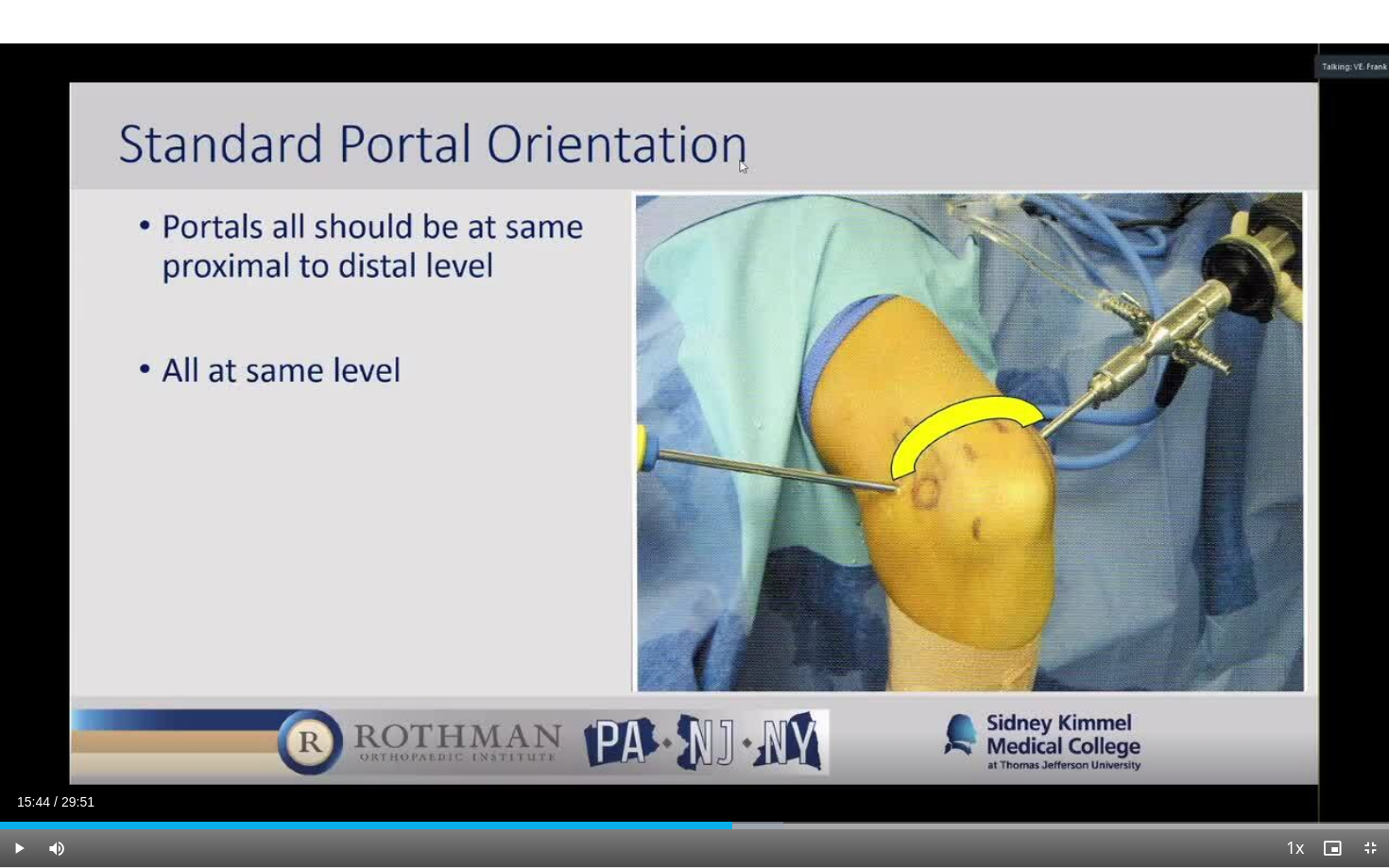 click on "30 seconds
Tap to unmute" at bounding box center [694, 434] 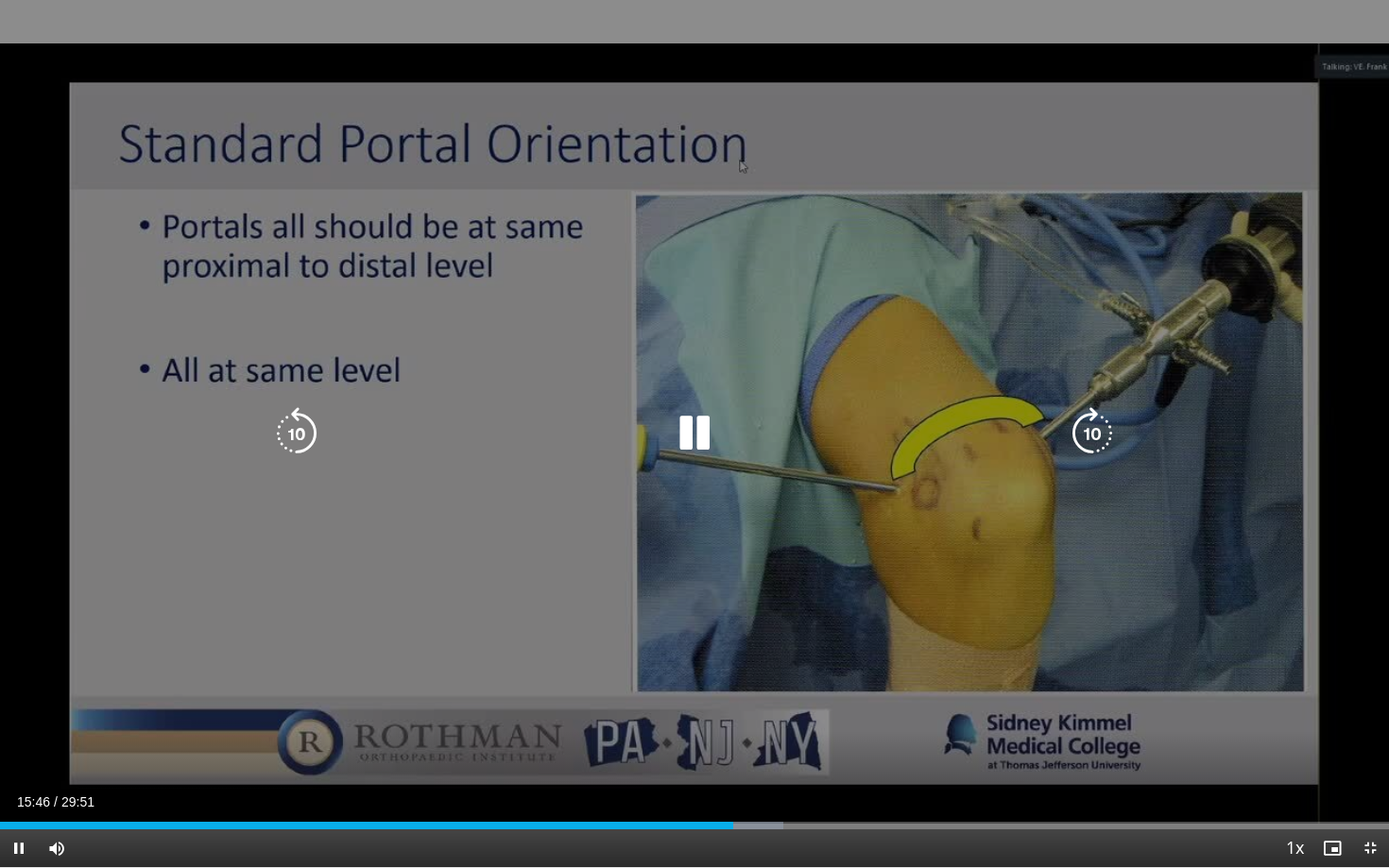click at bounding box center (297, 434) 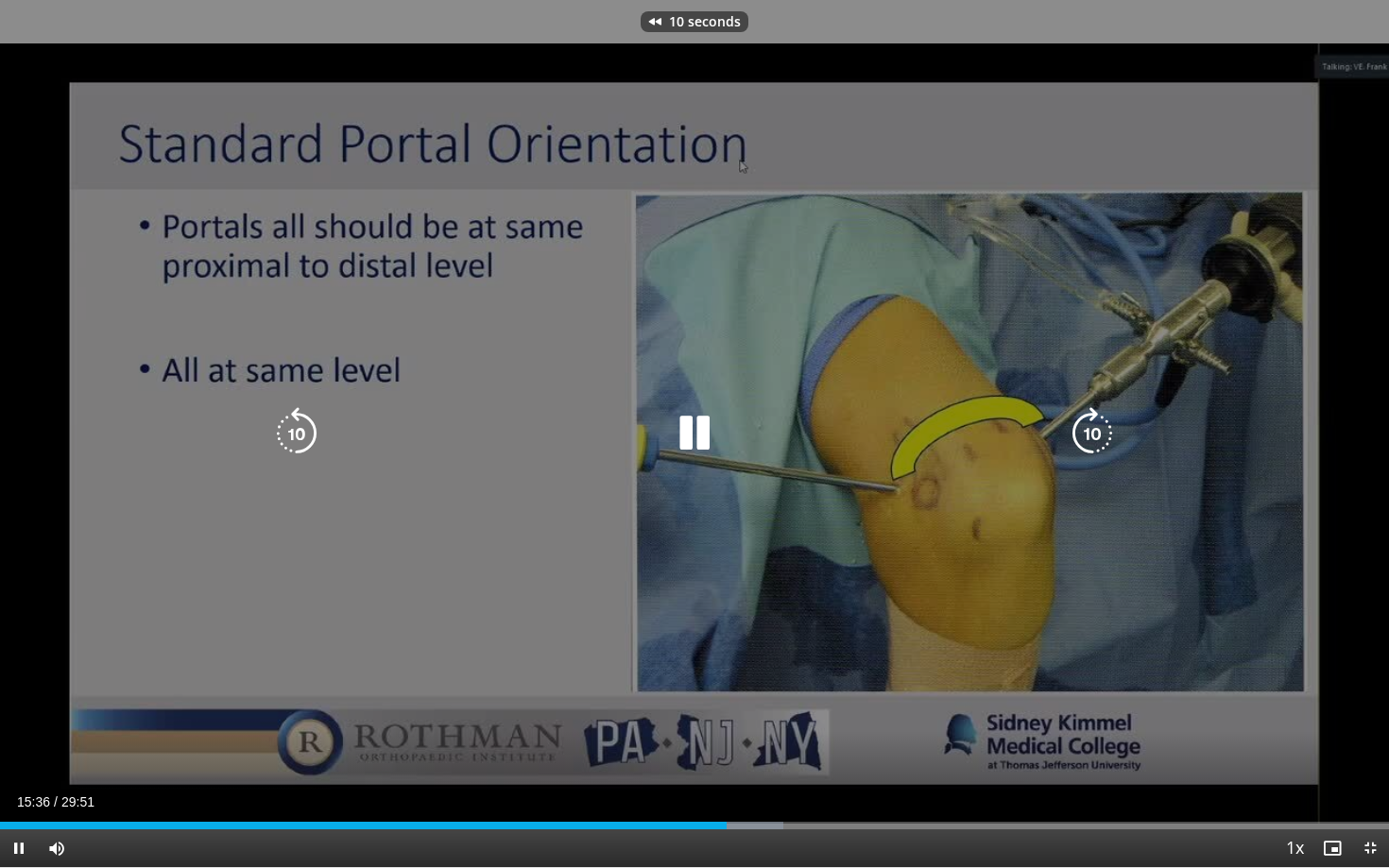 click at bounding box center [297, 434] 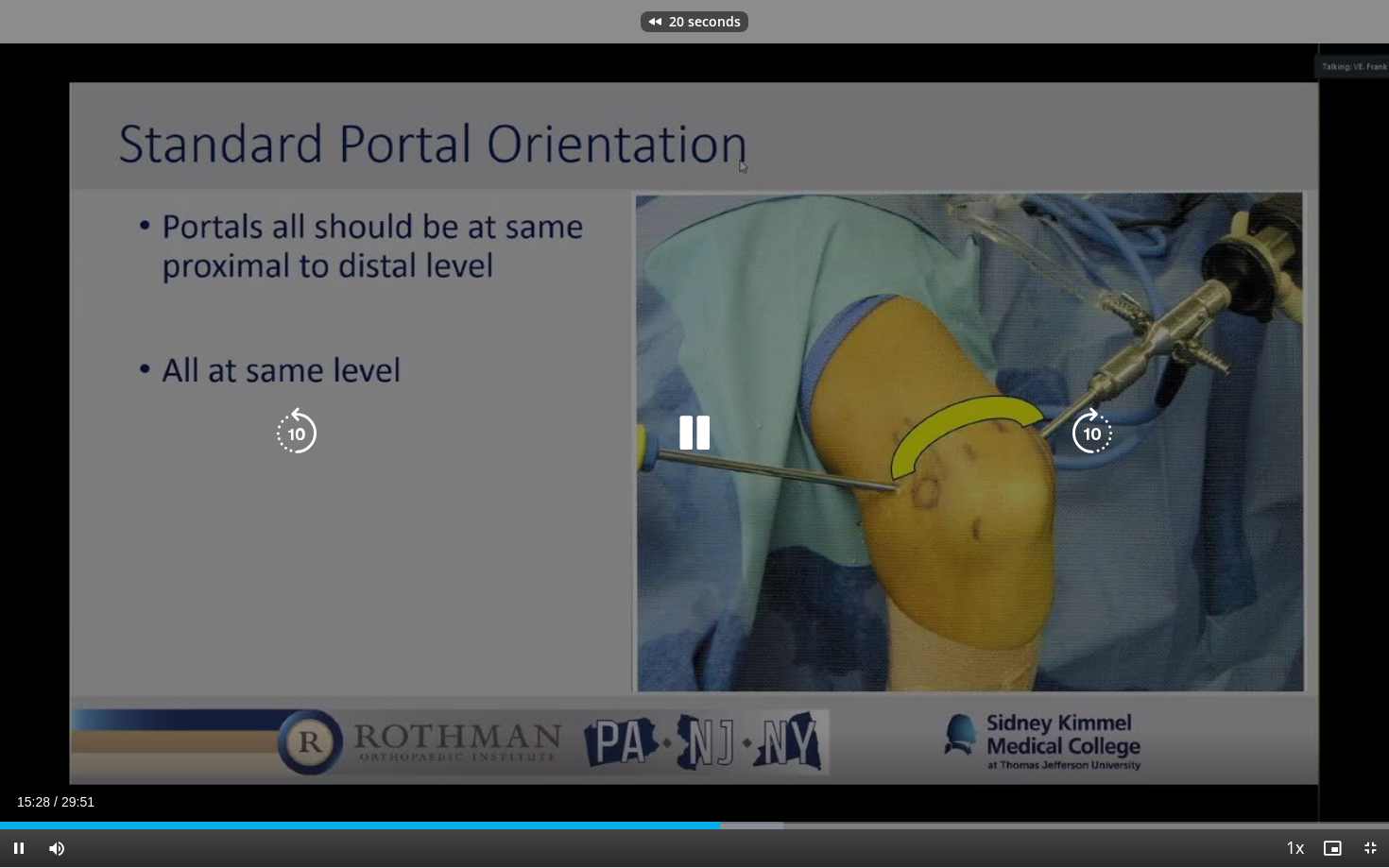 click at bounding box center (297, 434) 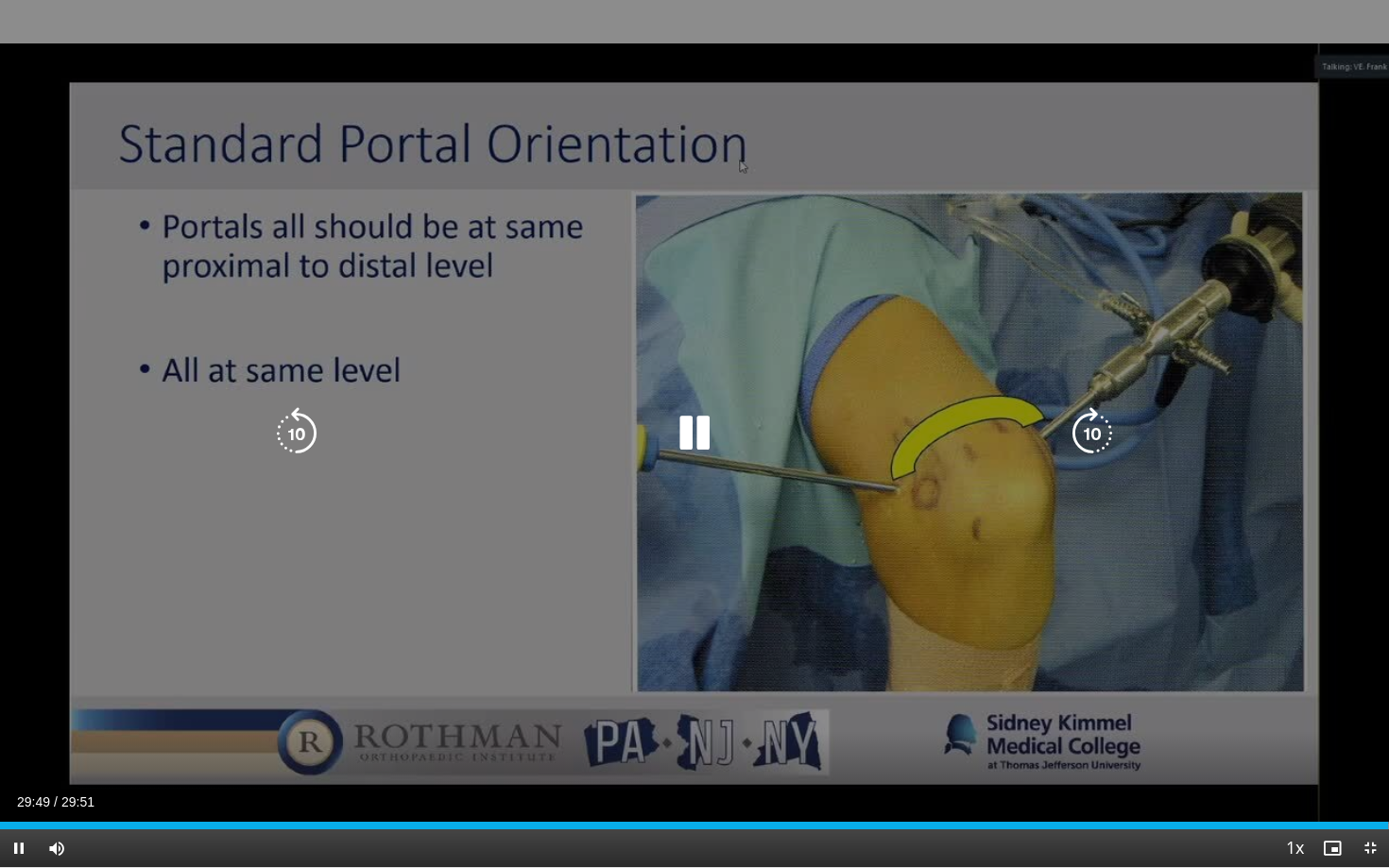 click at bounding box center (694, 434) 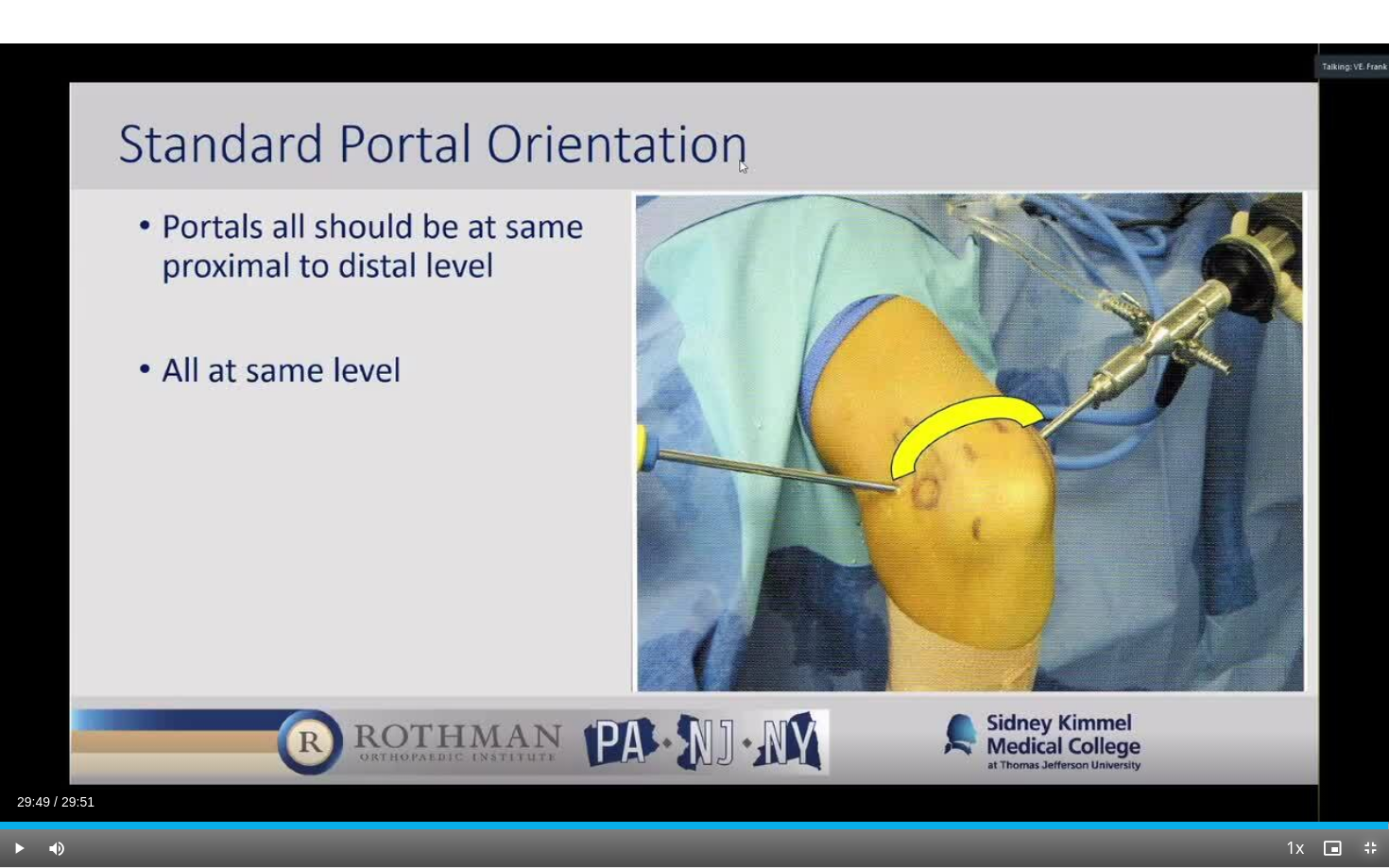 click at bounding box center (1370, 848) 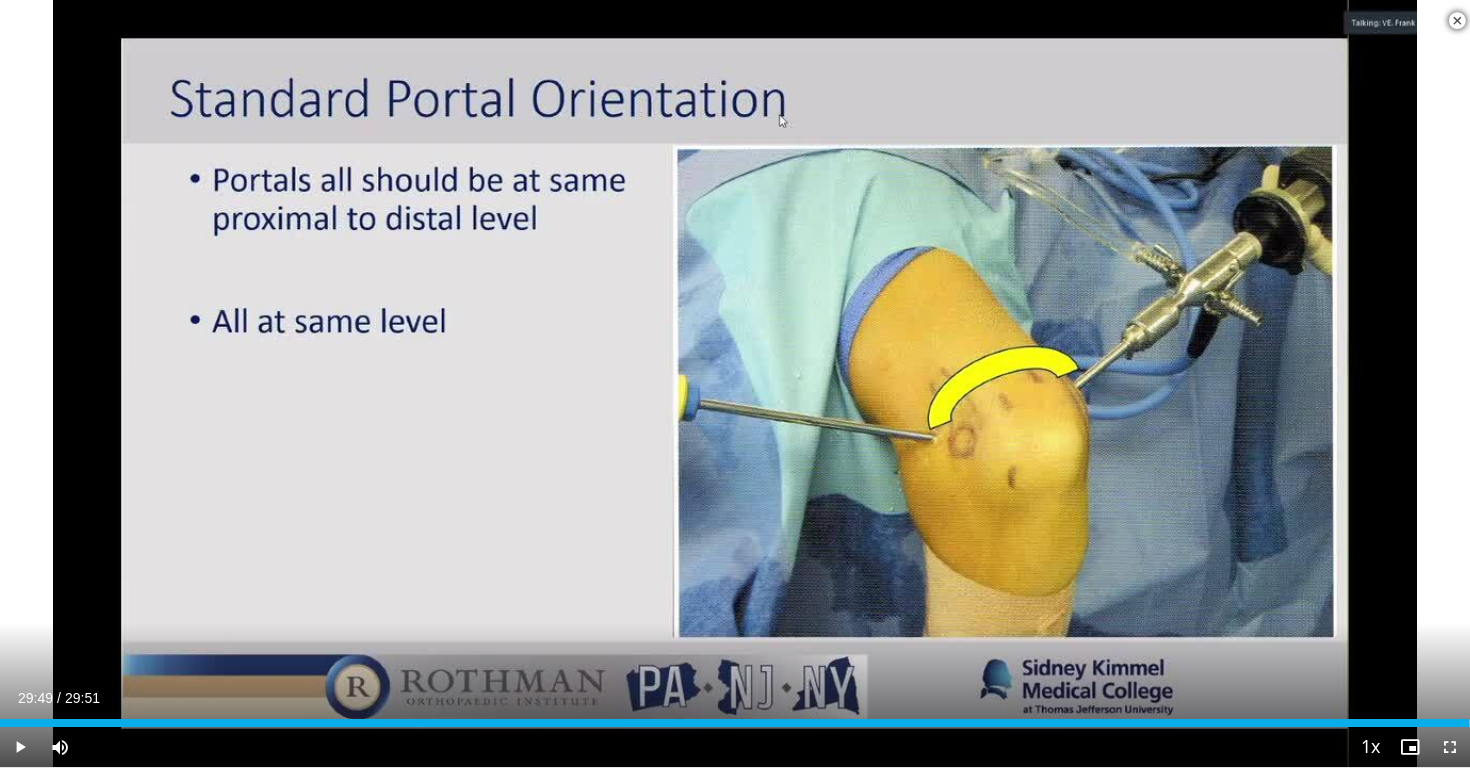 scroll, scrollTop: 371, scrollLeft: 0, axis: vertical 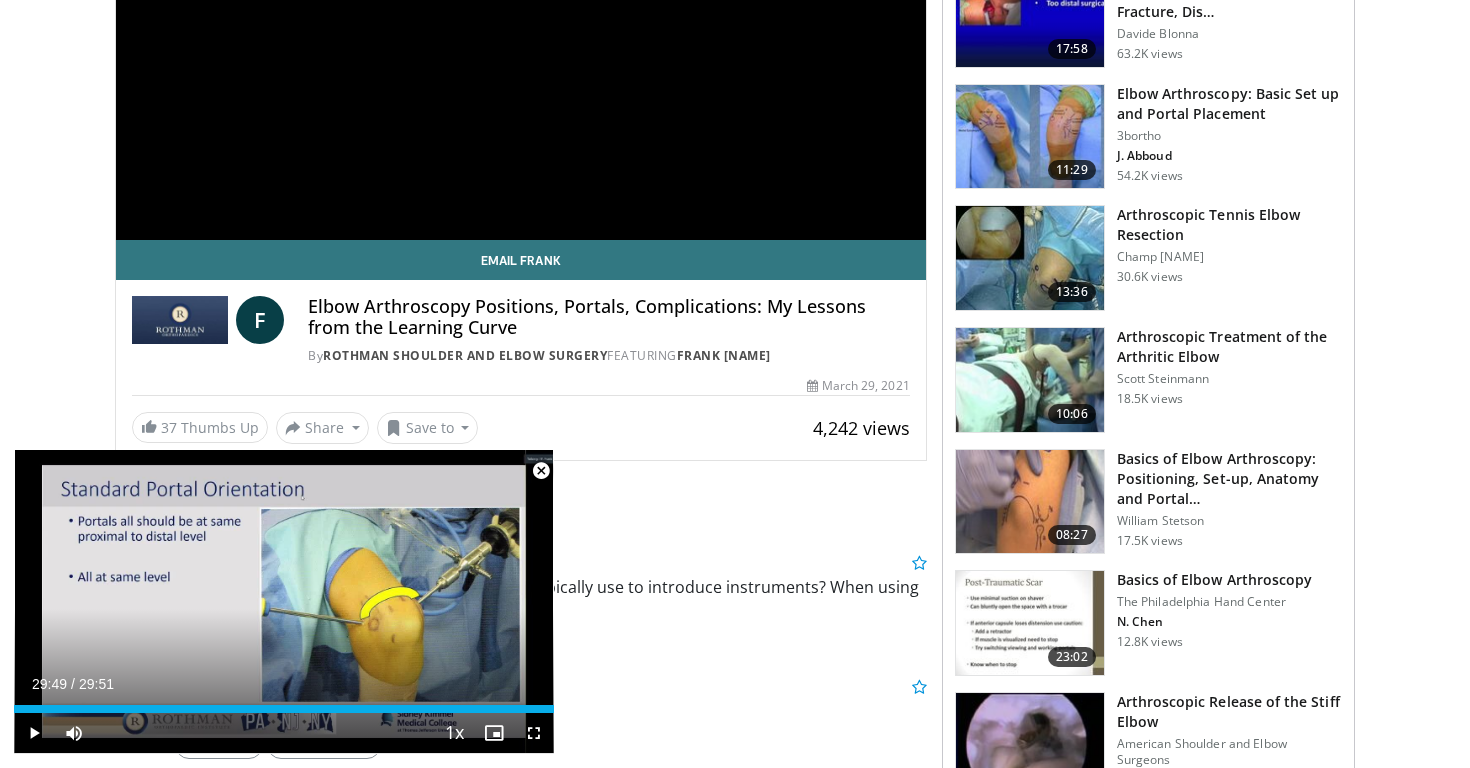 click at bounding box center (541, 471) 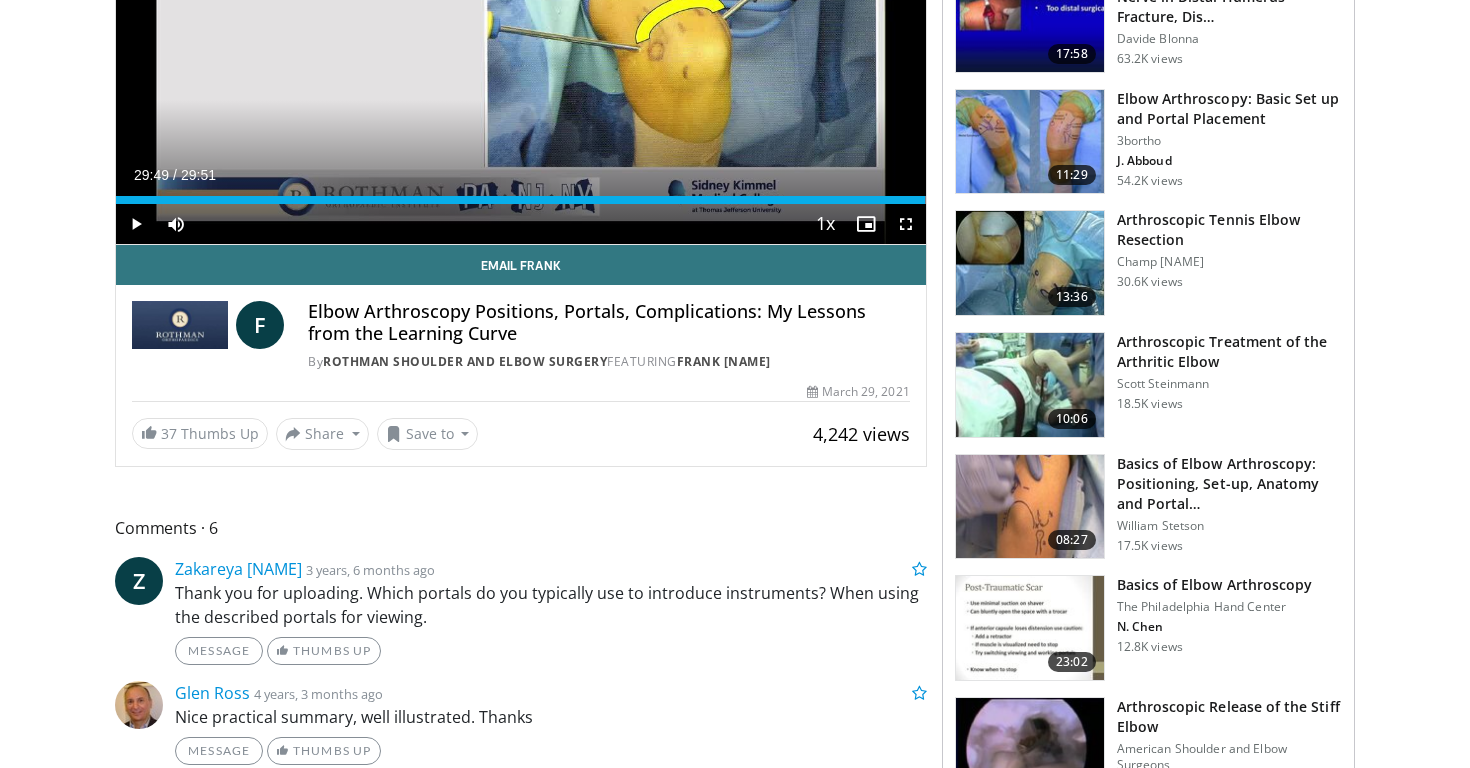 scroll, scrollTop: 372, scrollLeft: 0, axis: vertical 